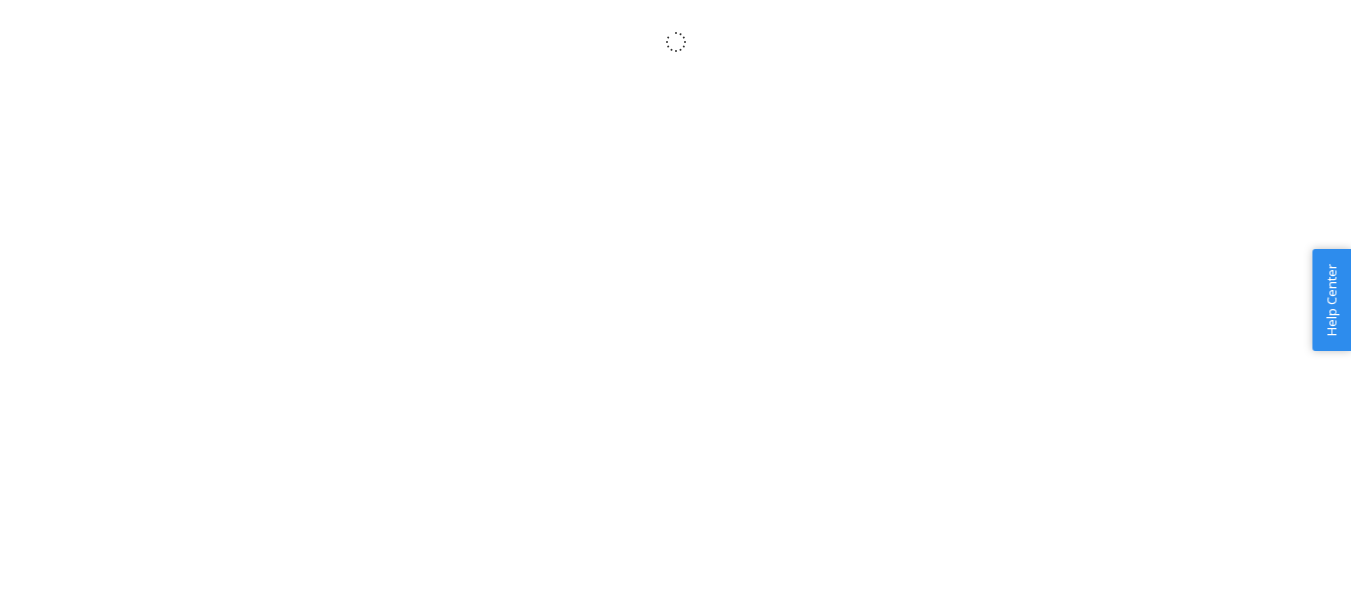 scroll, scrollTop: 0, scrollLeft: 0, axis: both 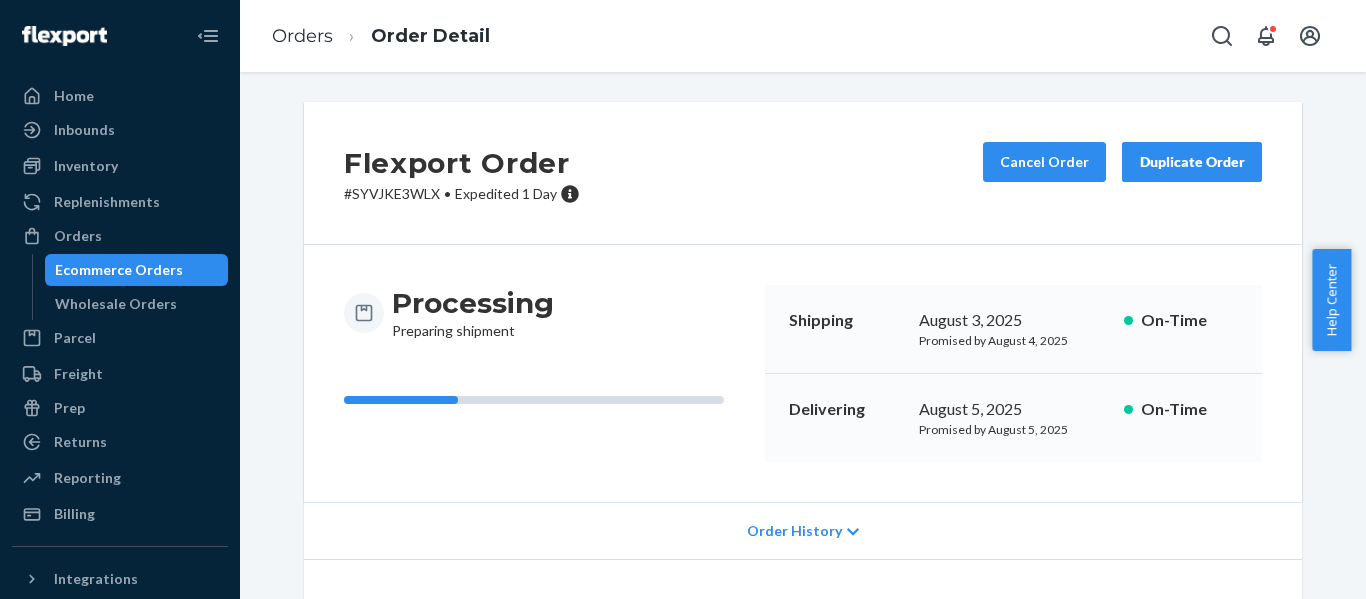 click on "Flexport Order # SYVJKE3WLX • Expedited 1 Day Cancel Order Duplicate Order" at bounding box center (803, 173) 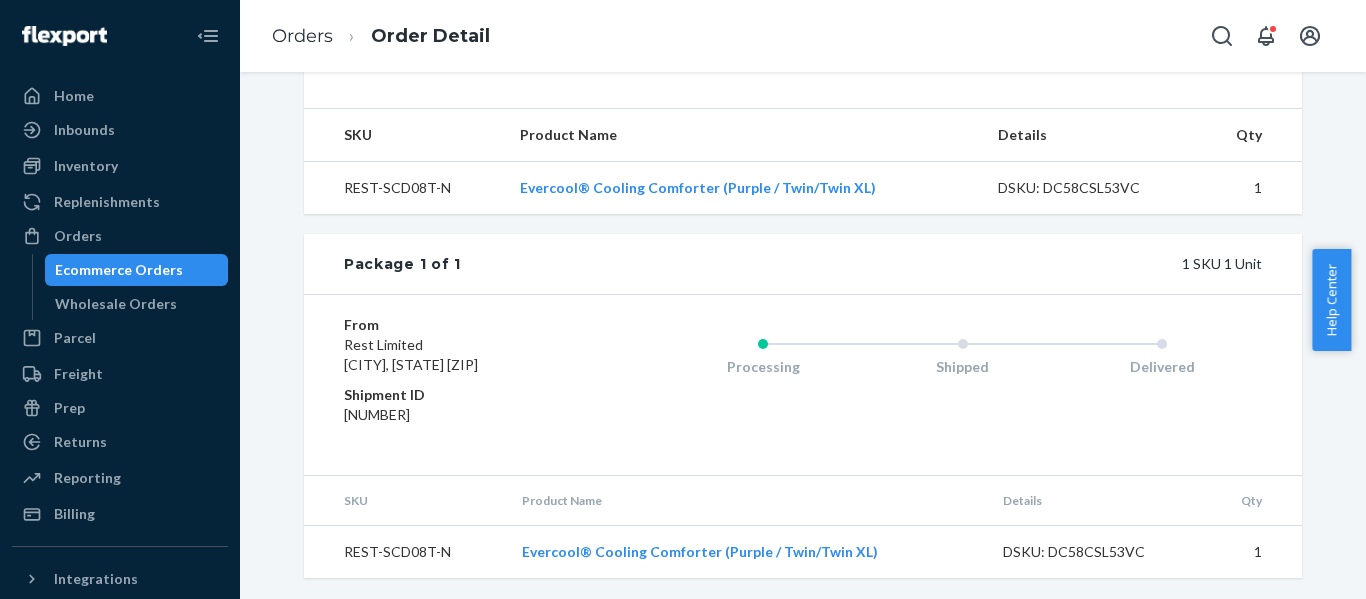 scroll, scrollTop: 664, scrollLeft: 0, axis: vertical 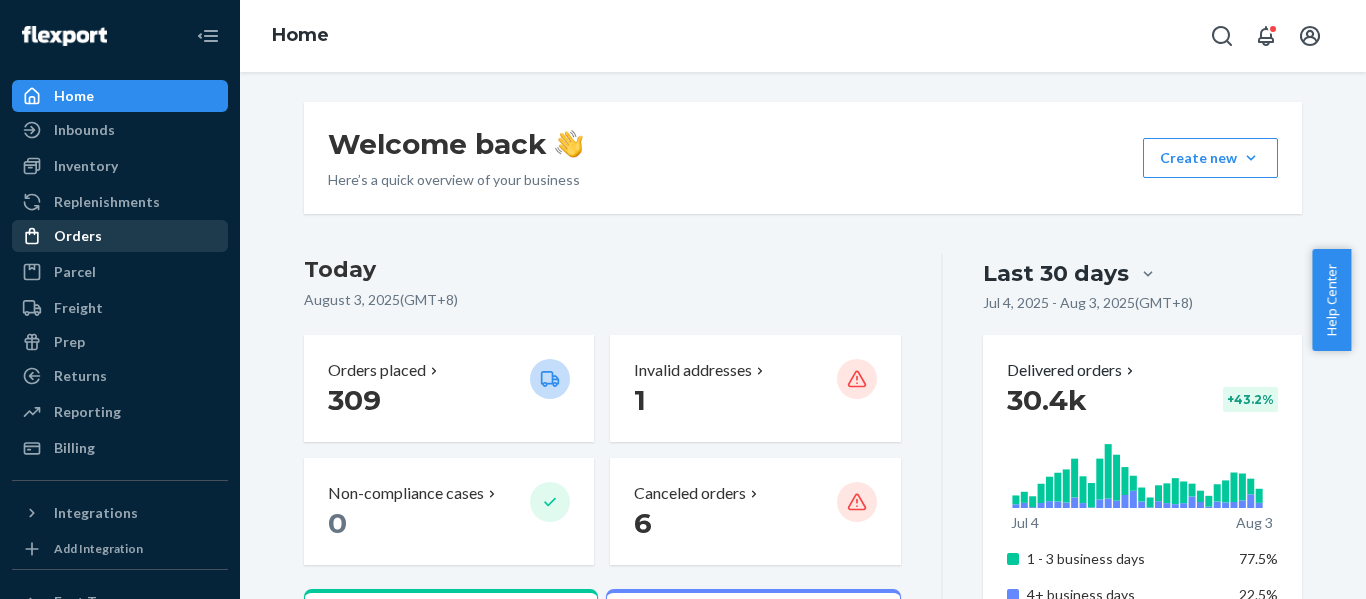 click on "Orders" at bounding box center [78, 236] 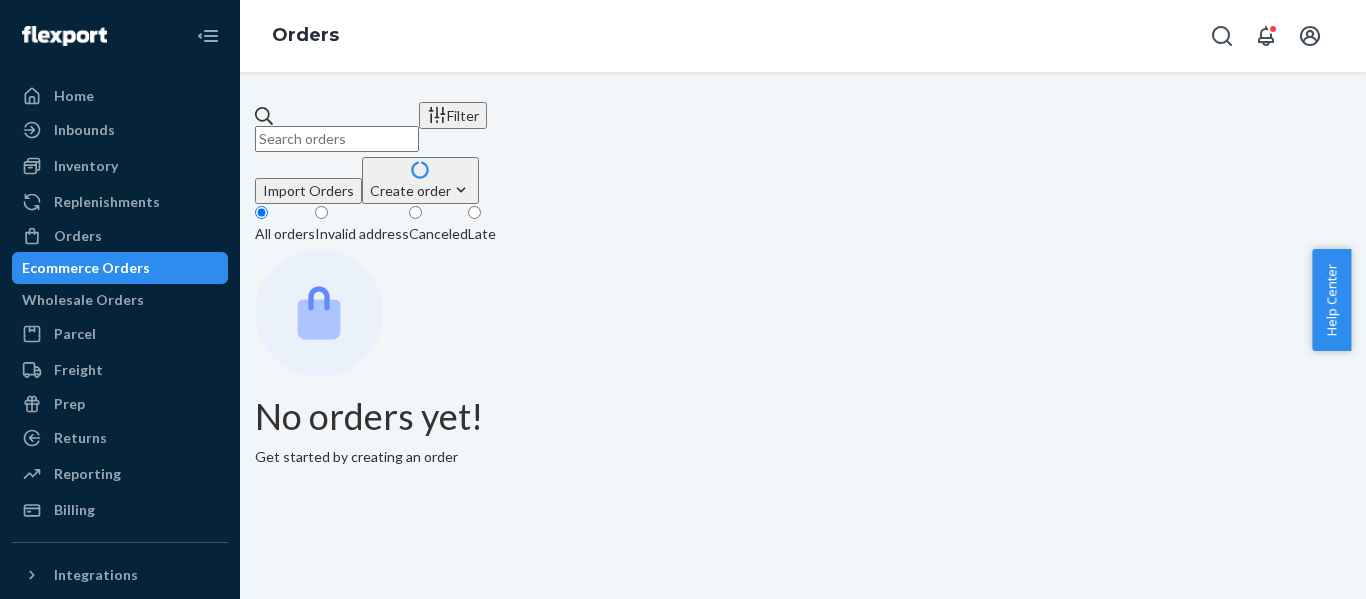 click at bounding box center (337, 139) 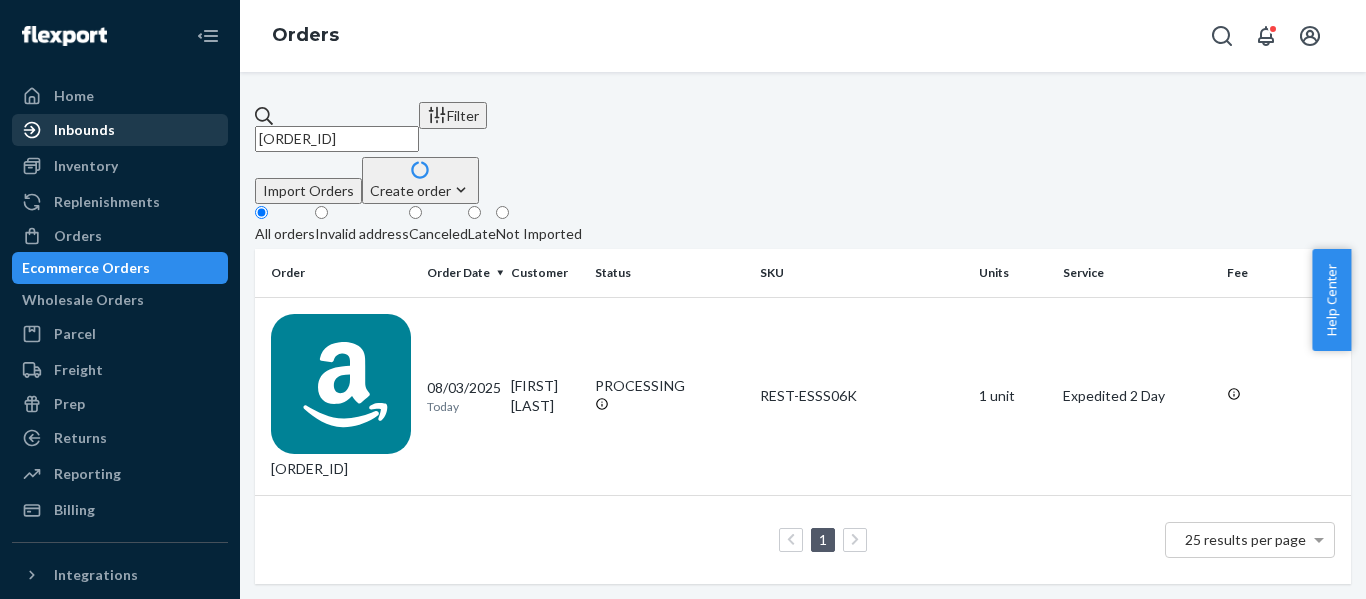 drag, startPoint x: 491, startPoint y: 131, endPoint x: 184, endPoint y: 126, distance: 307.0407 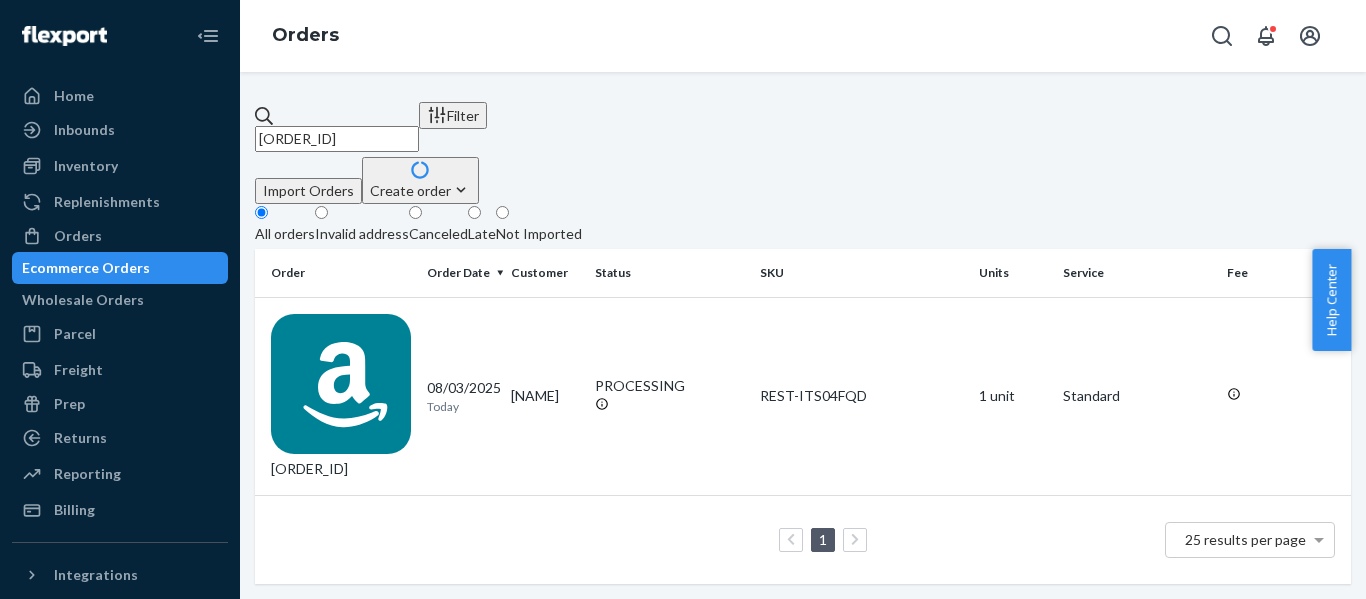 drag, startPoint x: 211, startPoint y: 123, endPoint x: -63, endPoint y: 121, distance: 274.0073 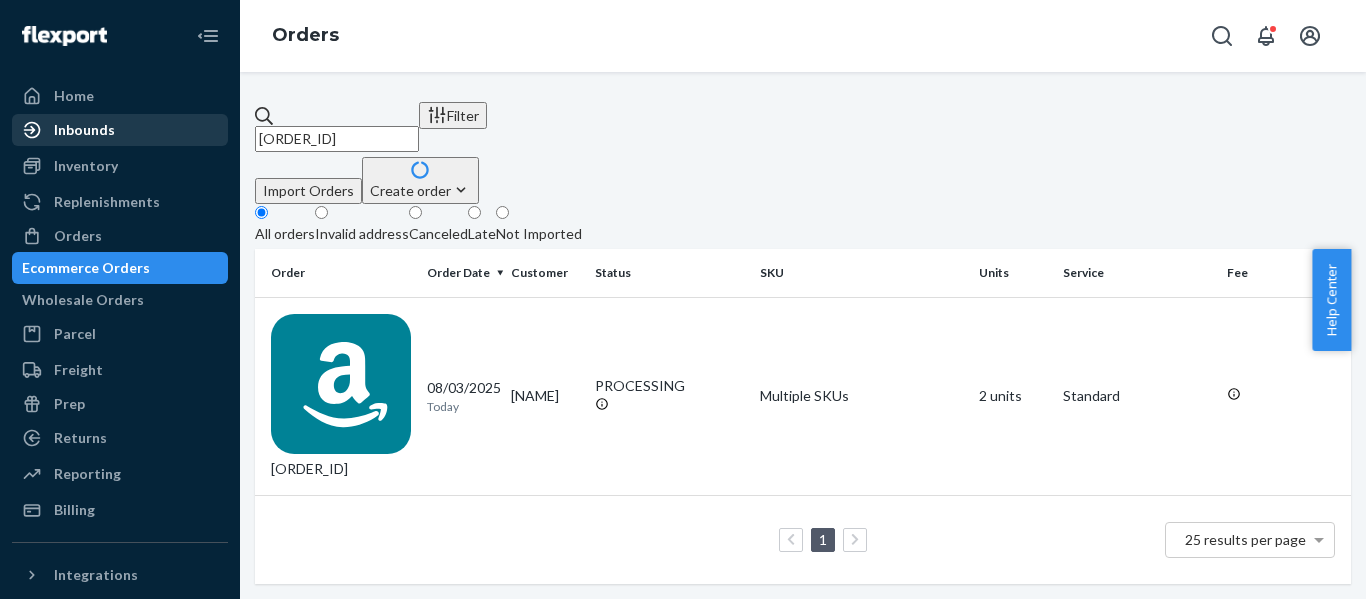 click on "Home Inbounds Shipping Plans Problems Inventory Products Replenishments Orders Ecommerce Orders Wholesale Orders Parcel Parcel orders Integrations Freight Prep Returns All Returns Settings Packages Reporting Reports Analytics Billing Integrations Add Integration Fast Tags Add Fast Tag Settings Talk to Support Help Center Give Feedback Orders [ORDER_ID] Filter Import Orders Create order Ecommerce order Removal order All orders Invalid address Canceled Late Not Imported Order Order Date Customer Status SKU Units Service Fee [ORDER_ID] 08/03/2025 Today [NAME] PROCESSING Multiple SKUs 2 units Standard 1 25 results per page ×
Help Center" at bounding box center (683, 299) 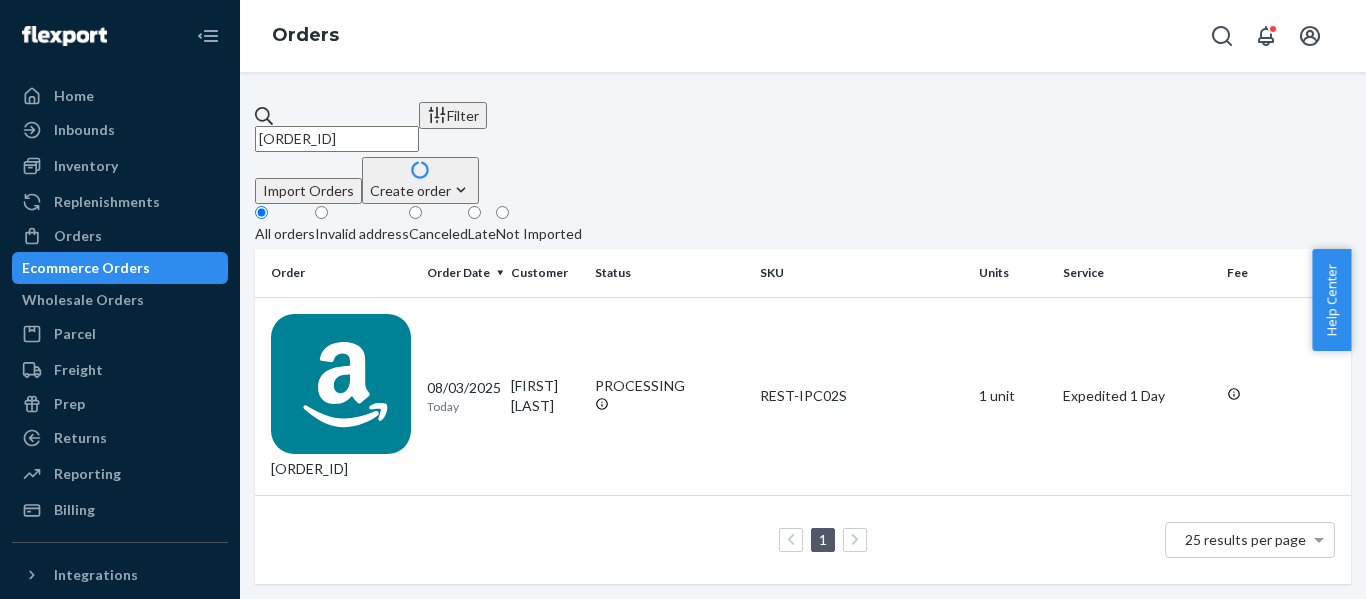 drag, startPoint x: 188, startPoint y: 137, endPoint x: 4, endPoint y: 128, distance: 184.21997 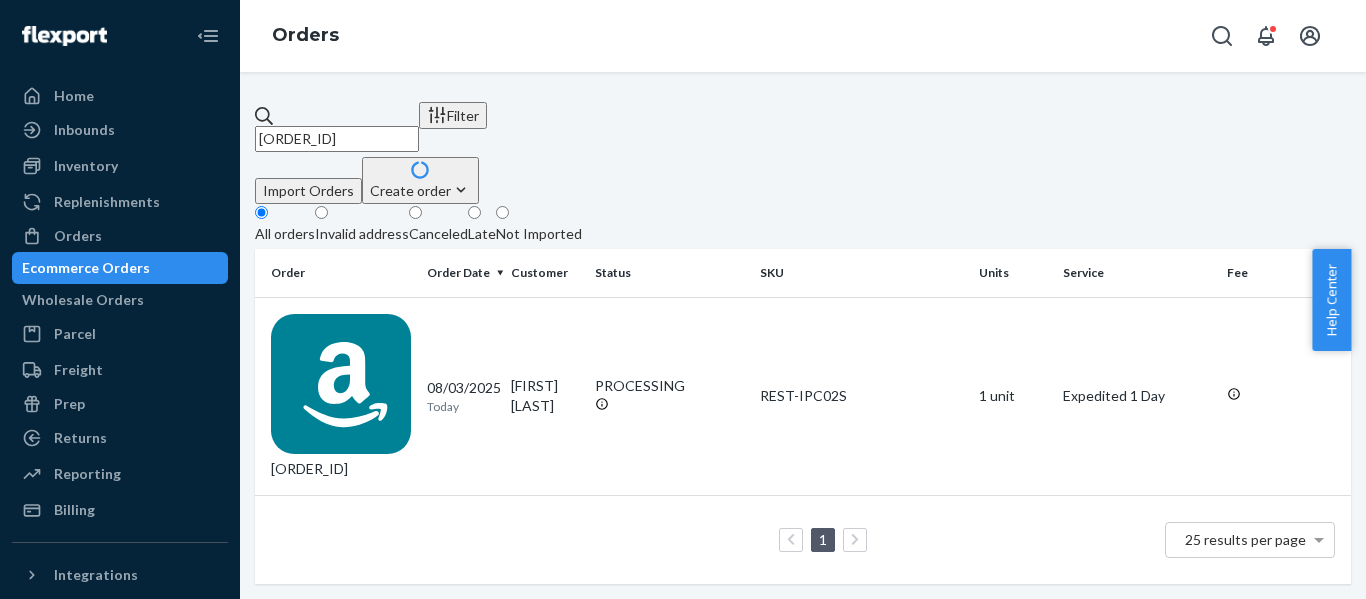 paste on "[ORDER_ID]" 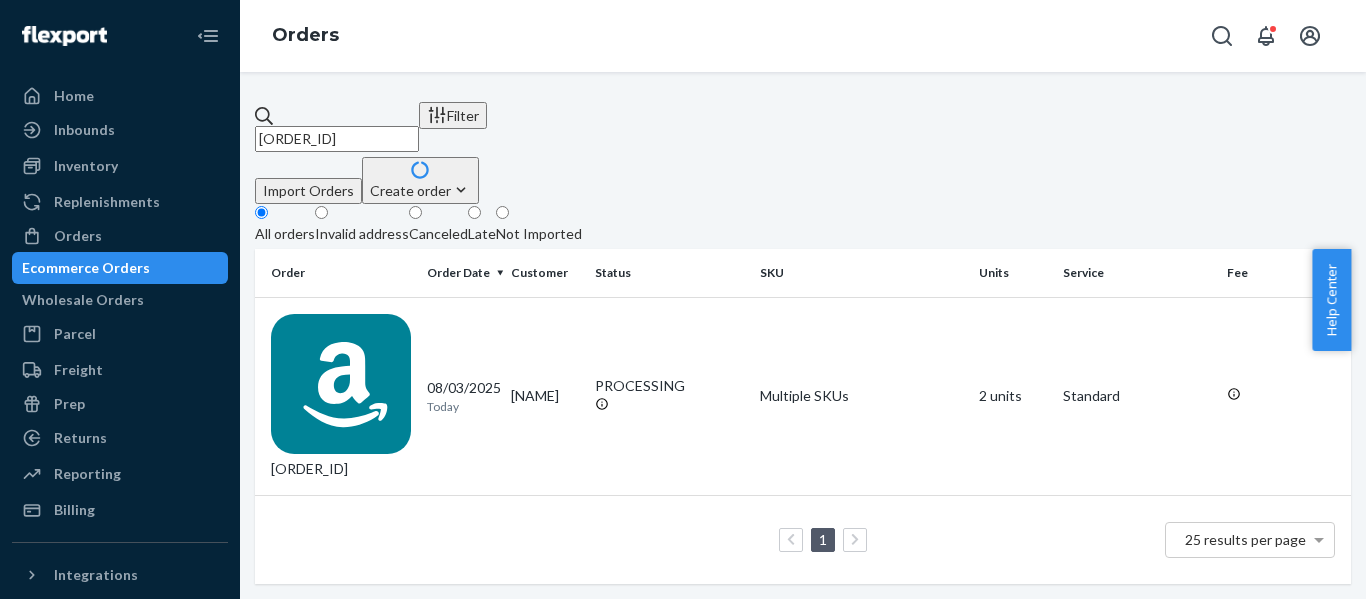 drag, startPoint x: 537, startPoint y: 119, endPoint x: -142, endPoint y: 135, distance: 679.1885 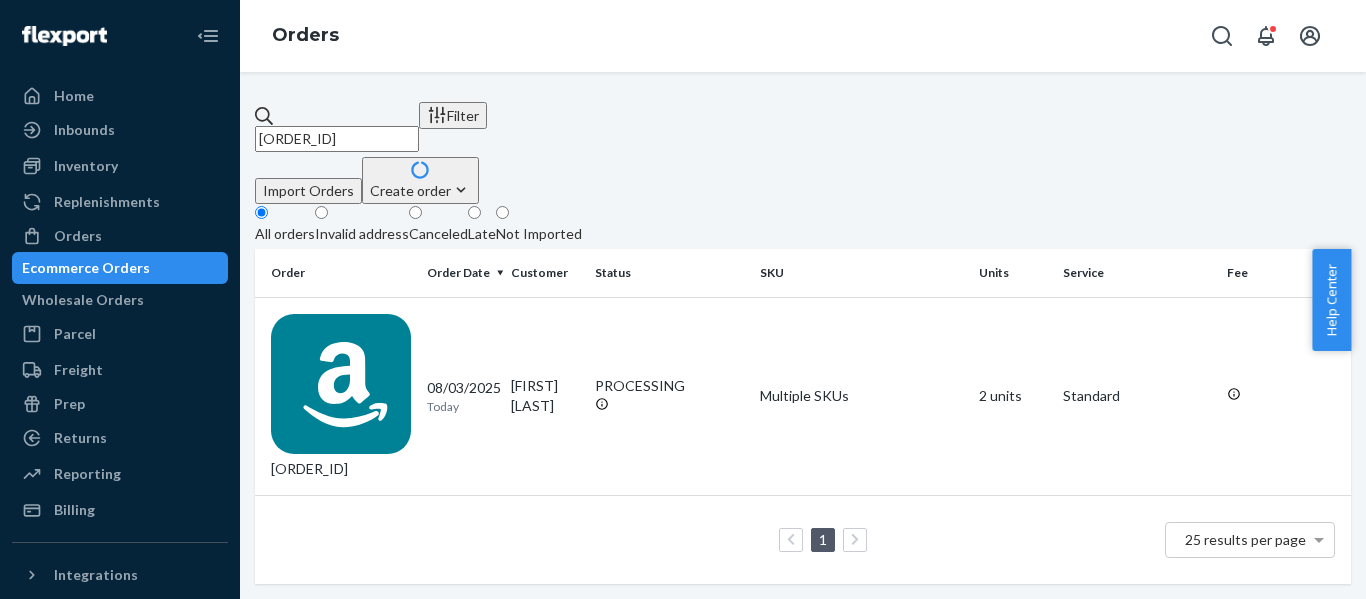 drag, startPoint x: -43, startPoint y: 105, endPoint x: -59, endPoint y: 106, distance: 16.03122 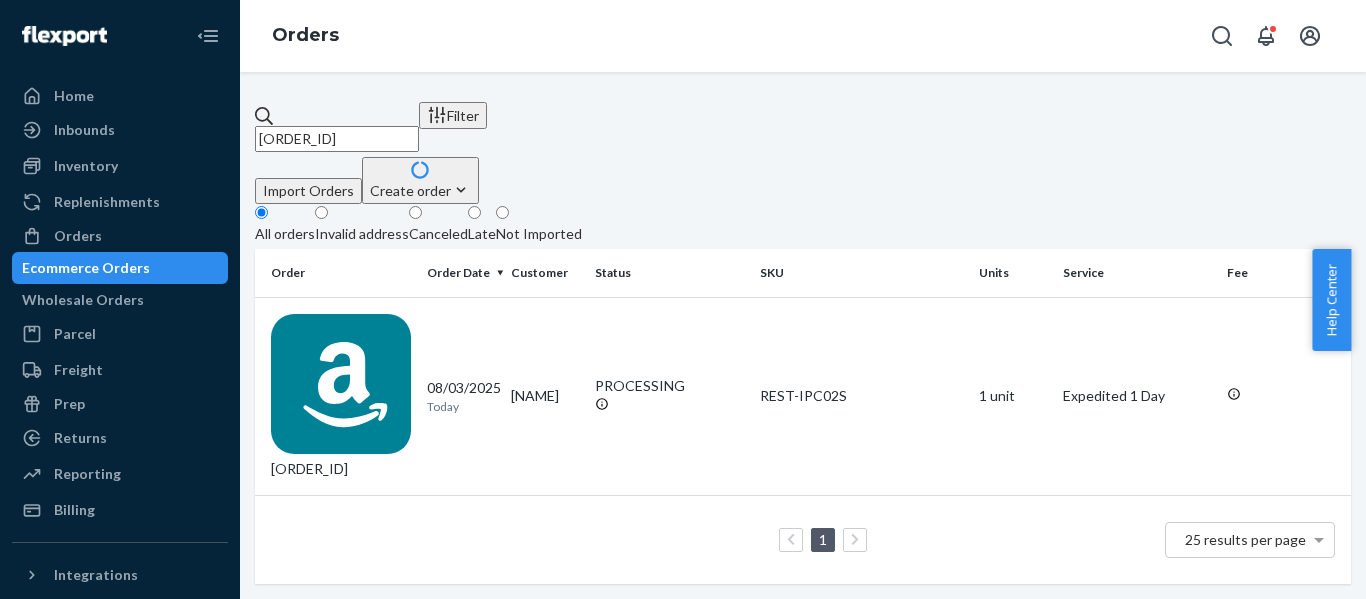 drag, startPoint x: 17, startPoint y: 146, endPoint x: -85, endPoint y: 151, distance: 102.122475 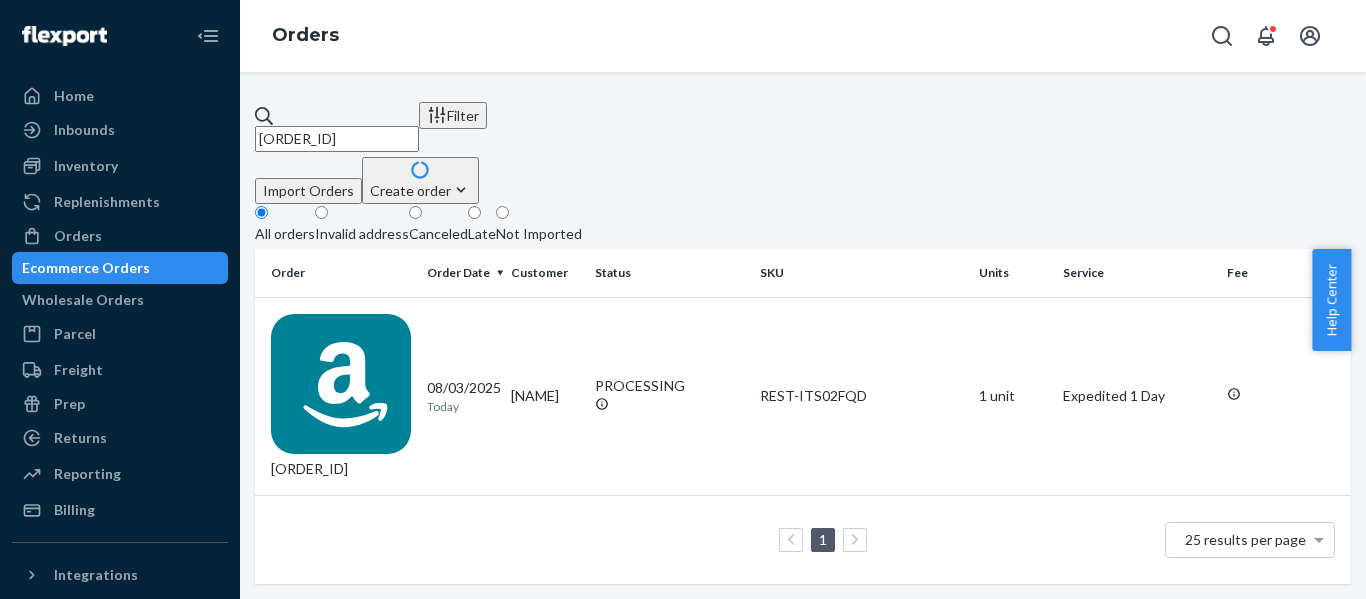 drag, startPoint x: 474, startPoint y: 106, endPoint x: 44, endPoint y: 113, distance: 430.05698 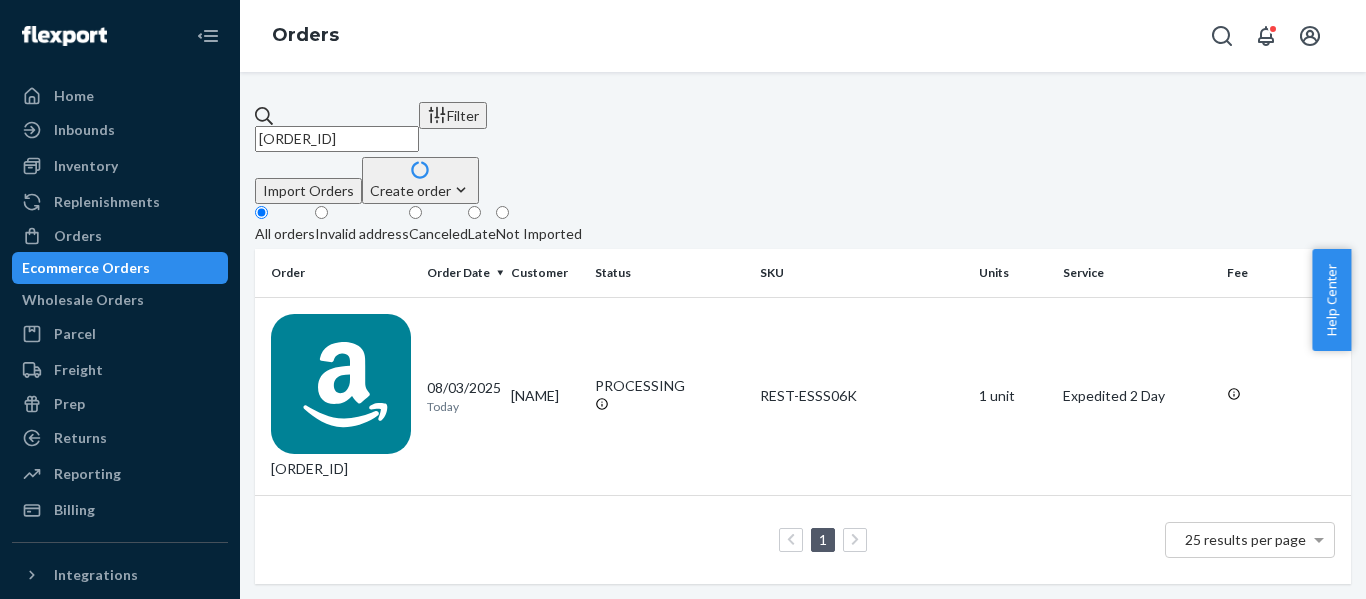drag, startPoint x: 15, startPoint y: 125, endPoint x: -158, endPoint y: 127, distance: 173.01157 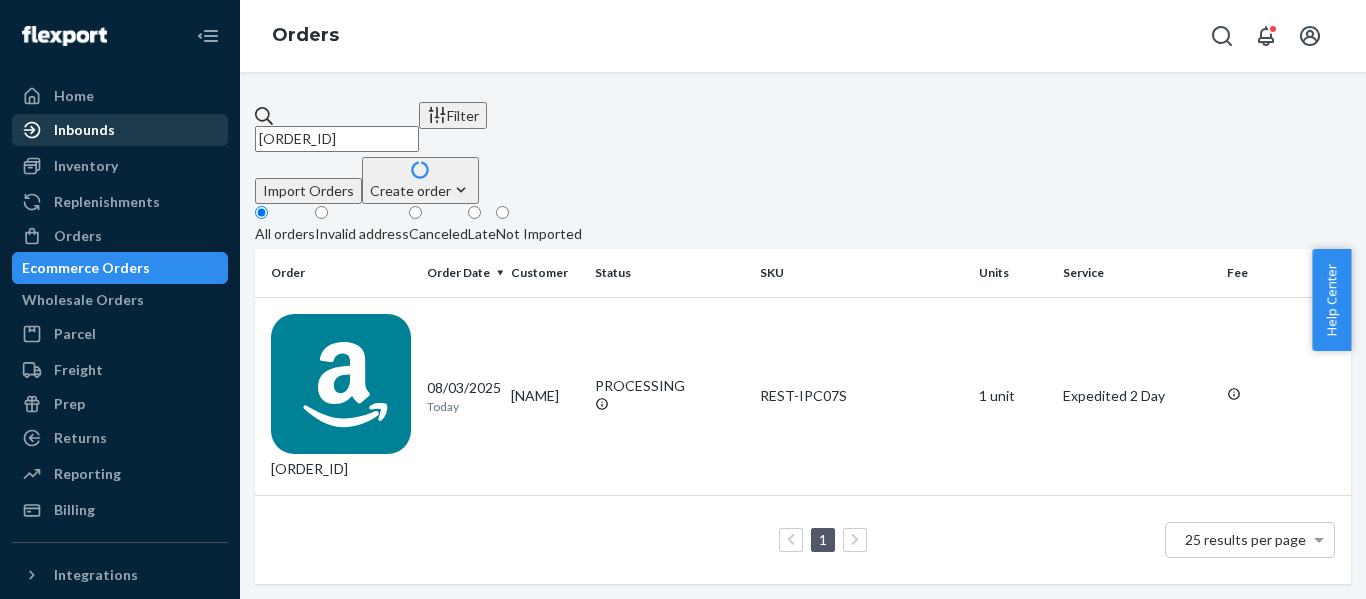 drag, startPoint x: 424, startPoint y: 115, endPoint x: 56, endPoint y: 120, distance: 368.03397 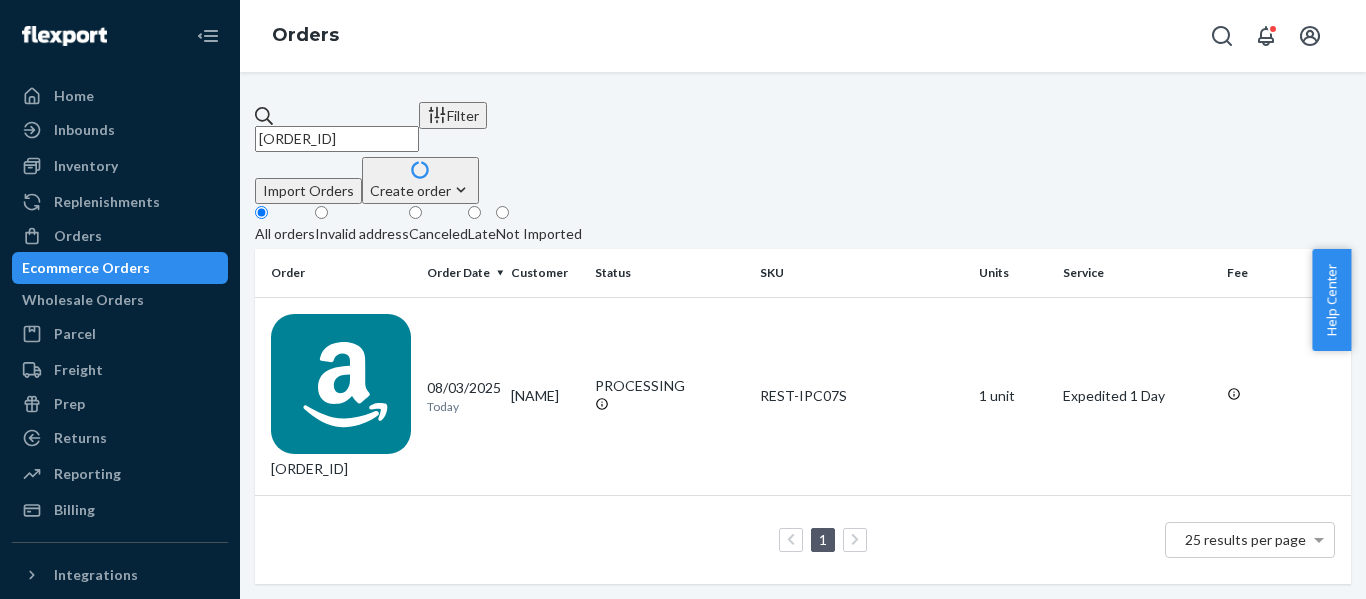 drag, startPoint x: 62, startPoint y: 128, endPoint x: -152, endPoint y: 120, distance: 214.14948 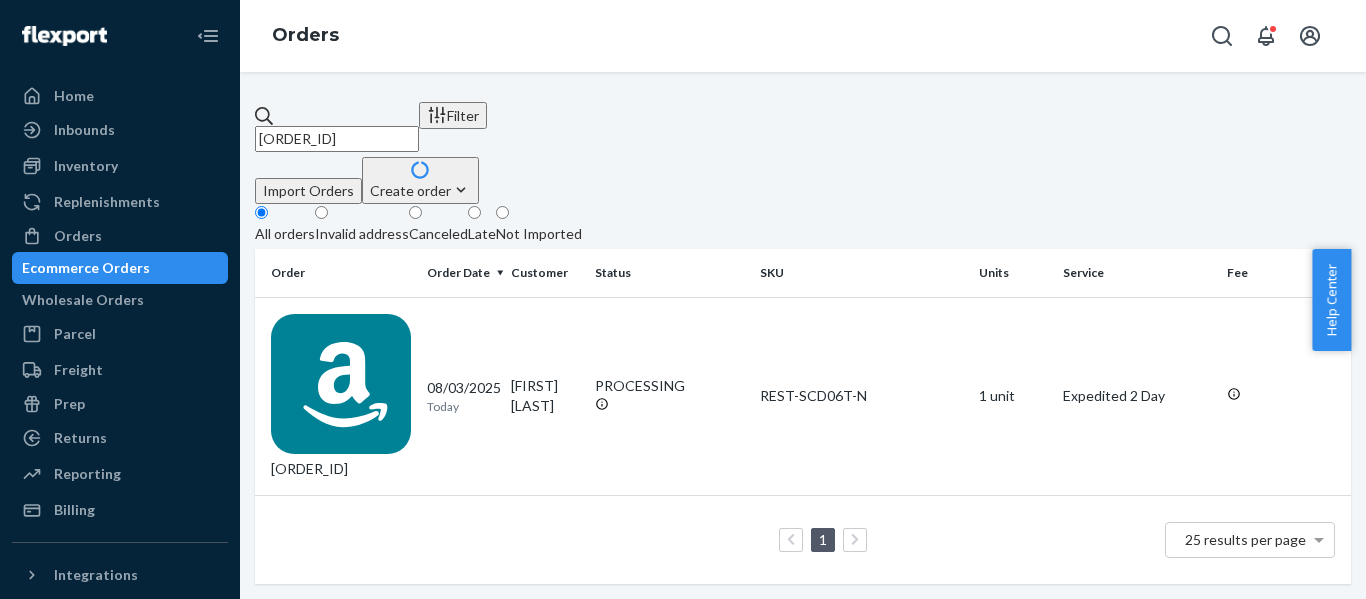 drag, startPoint x: 497, startPoint y: 120, endPoint x: -55, endPoint y: 119, distance: 552.0009 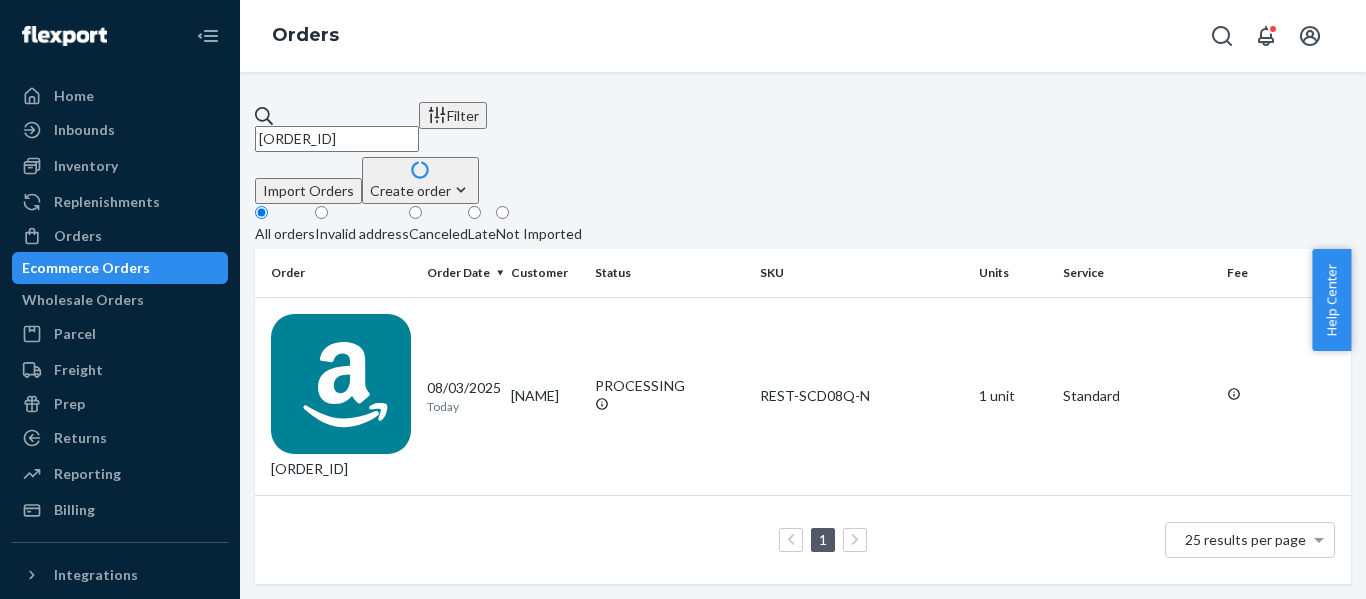 drag, startPoint x: 168, startPoint y: 141, endPoint x: -2, endPoint y: 155, distance: 170.5755 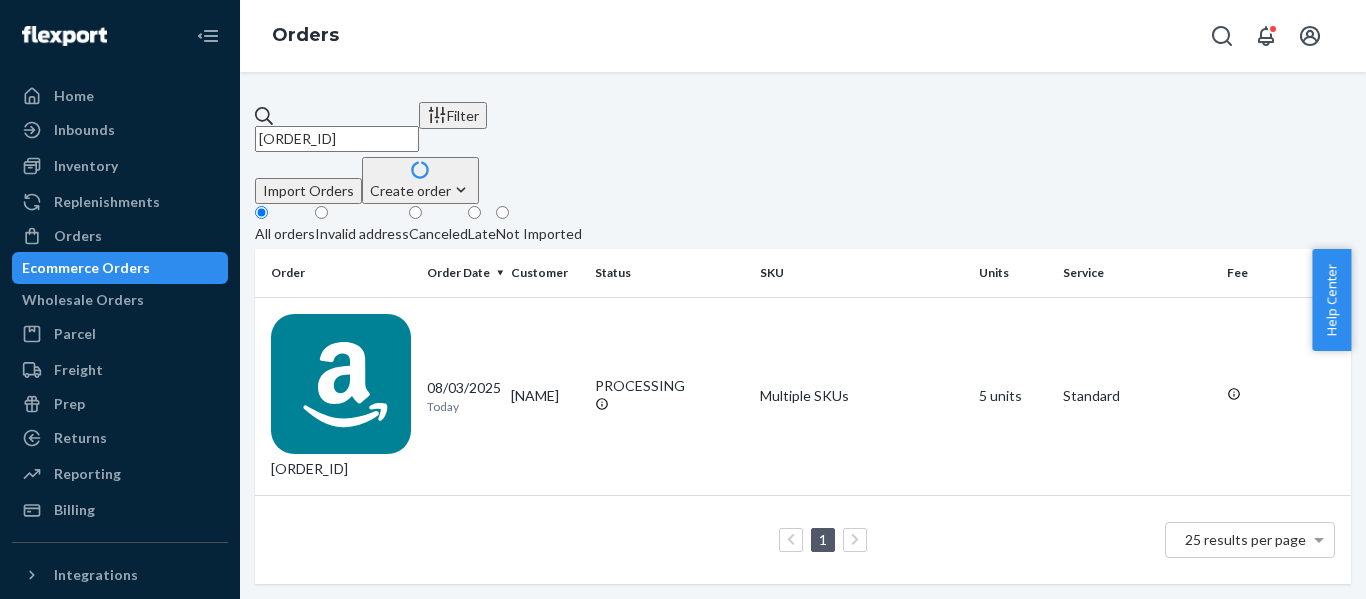 drag, startPoint x: 490, startPoint y: 123, endPoint x: -136, endPoint y: 90, distance: 626.8692 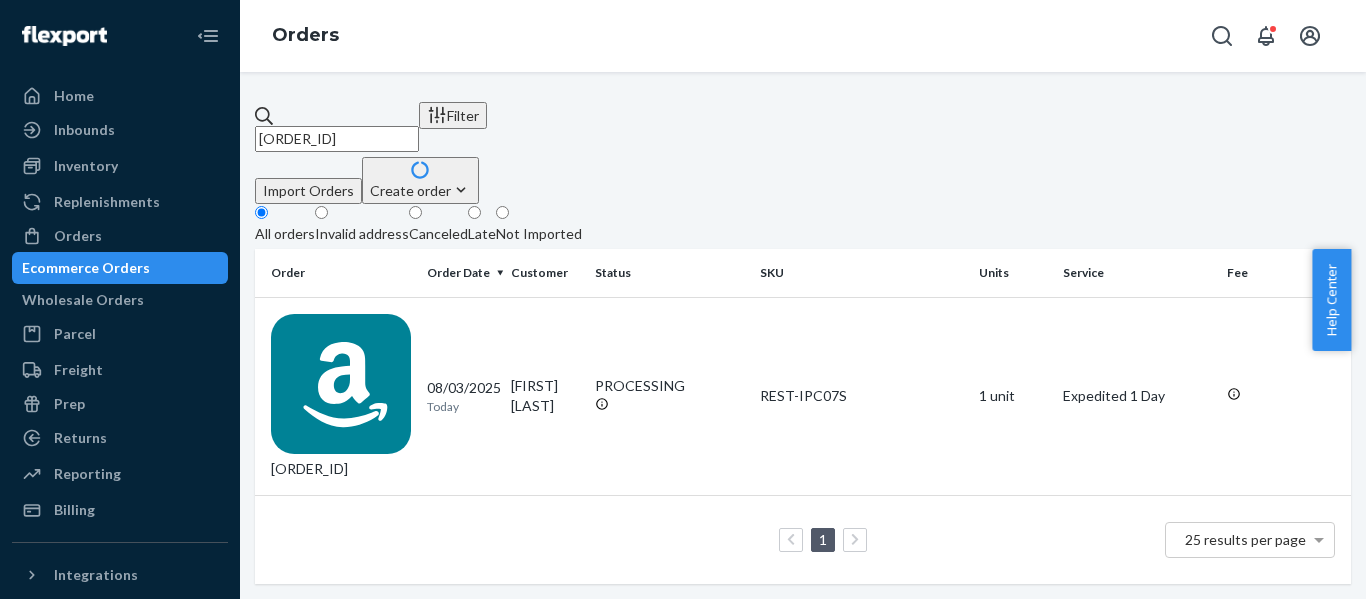 drag, startPoint x: 122, startPoint y: 126, endPoint x: 11, endPoint y: 149, distance: 113.35784 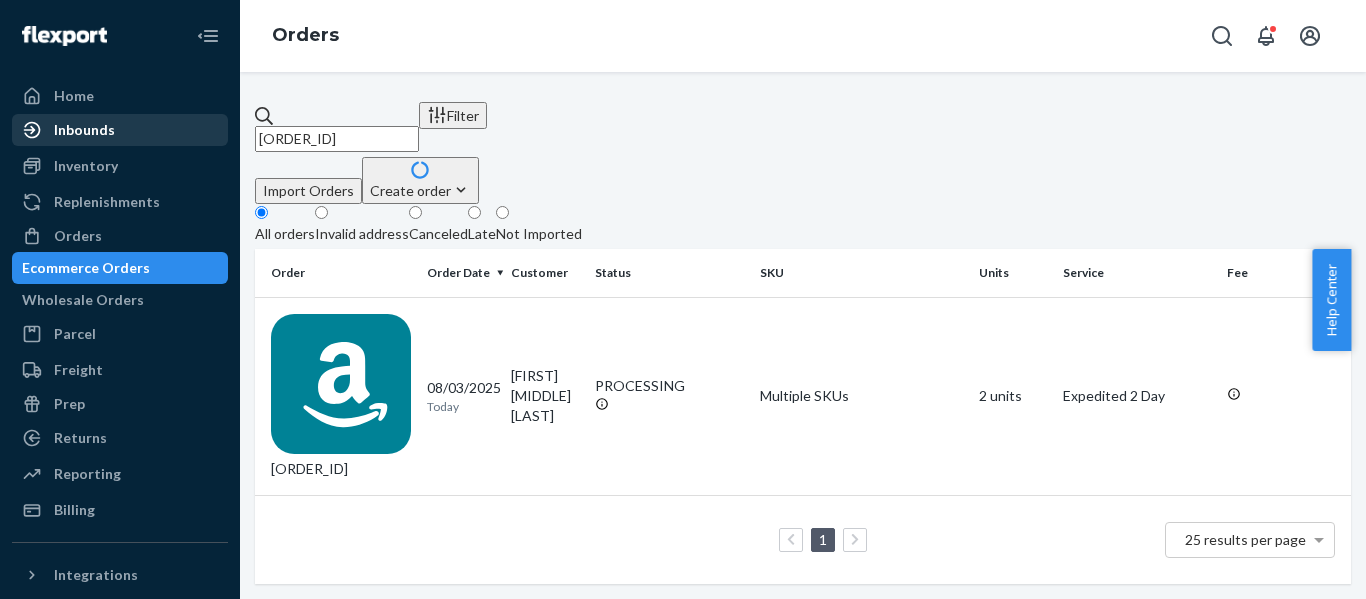drag, startPoint x: 340, startPoint y: 127, endPoint x: 289, endPoint y: 197, distance: 86.608315 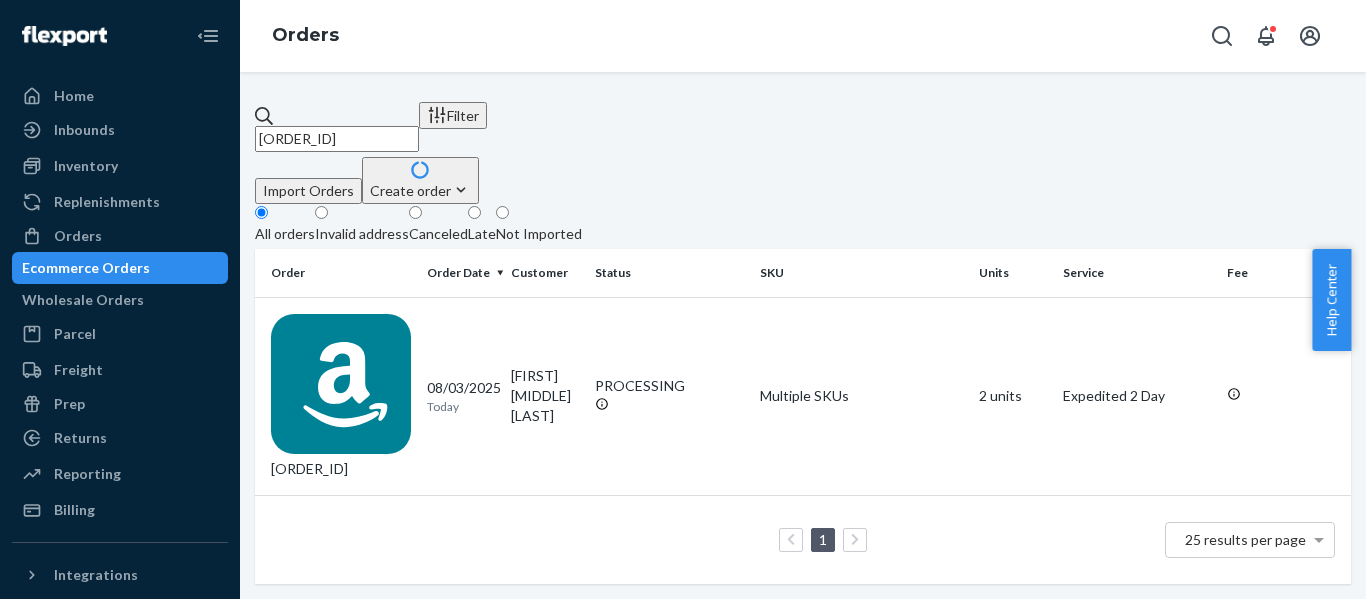 click on "Home Inbounds Shipping Plans Problems Inventory Products Replenishments Orders Ecommerce Orders Wholesale Orders Parcel Parcel orders Integrations Freight Prep Returns All Returns Settings Packages Reporting Reports Analytics Billing Integrations Add Integration Fast Tags Add Fast Tag Settings Talk to Support Help Center Give Feedback Orders [ORDER_ID] Filter Import Orders Create order Ecommerce order Removal order All orders Invalid address Canceled Late Not Imported Order Order Date Customer Status SKU Units Service Fee [ORDER_ID] 08/03/2025 Today [FIRST] [MIDDLE] [LAST] PROCESSING Multiple SKUs 2 units Expedited 2 Day 1 25 results per page" at bounding box center (683, 299) 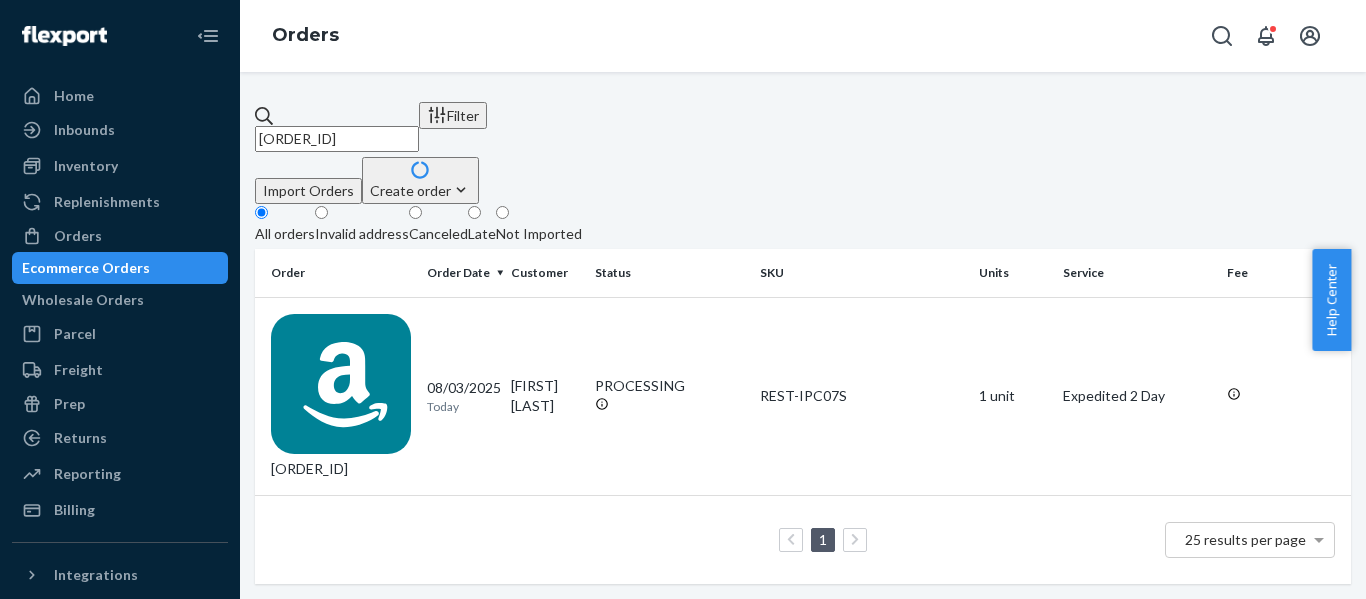 drag, startPoint x: 464, startPoint y: 117, endPoint x: -183, endPoint y: 109, distance: 647.04944 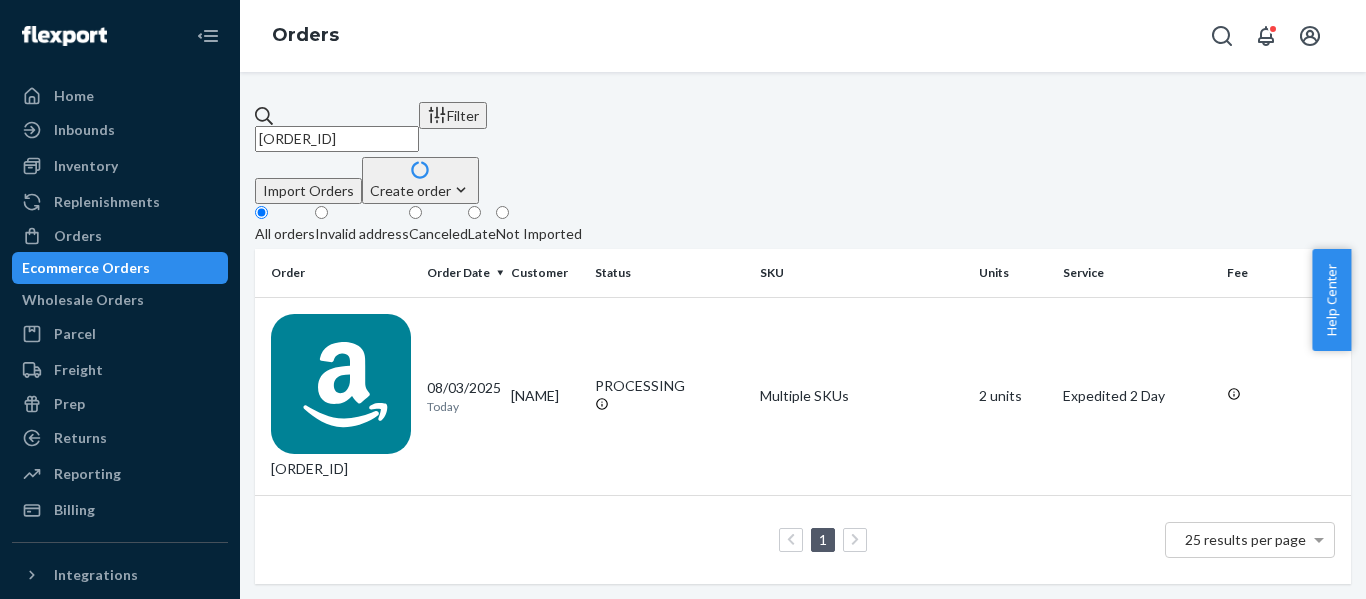 drag, startPoint x: 239, startPoint y: 110, endPoint x: 8, endPoint y: 122, distance: 231.31148 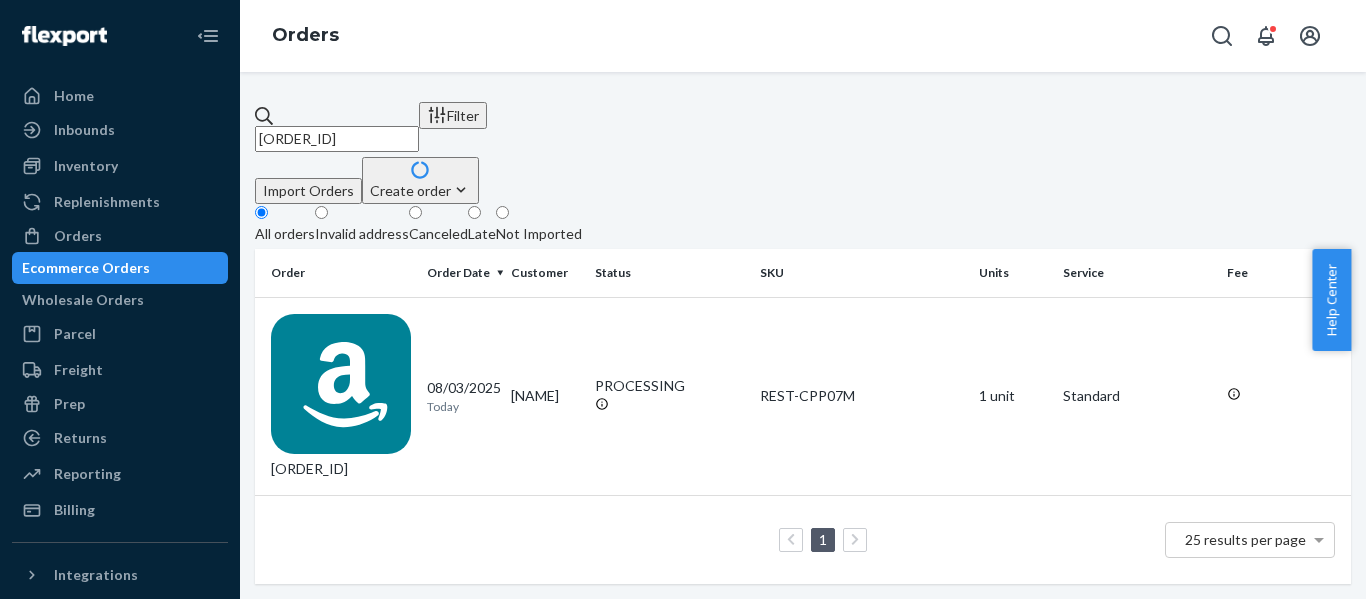 drag, startPoint x: 509, startPoint y: 124, endPoint x: -15, endPoint y: 125, distance: 524.001 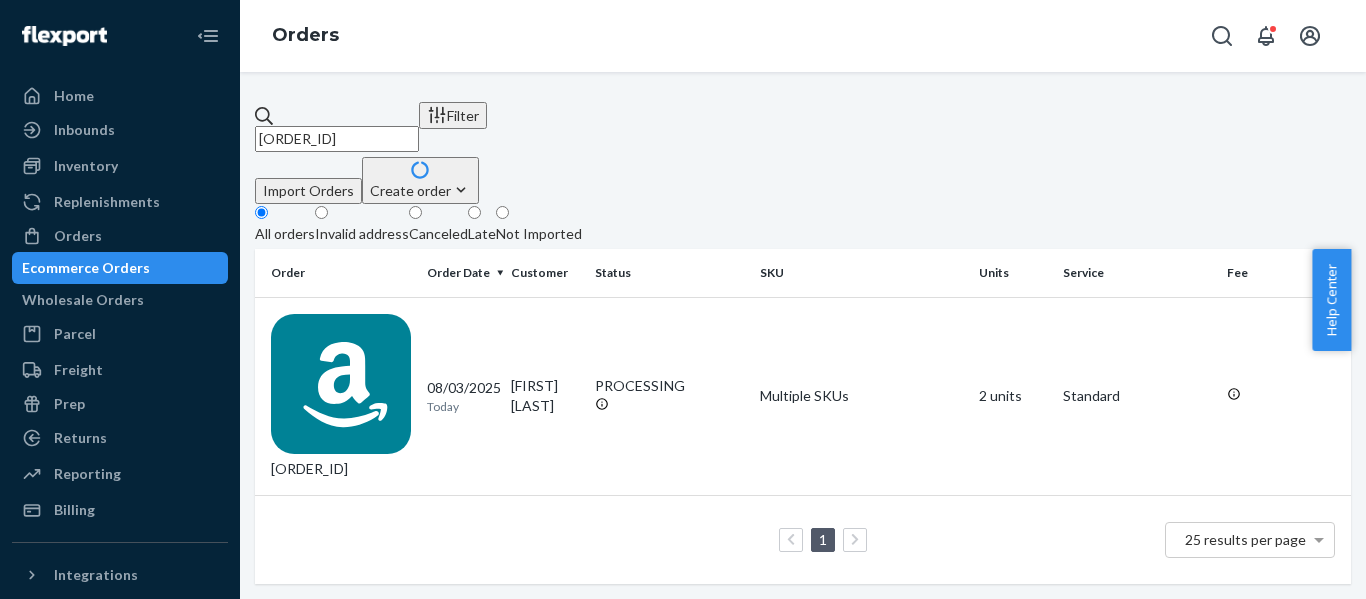 drag, startPoint x: 388, startPoint y: 128, endPoint x: -86, endPoint y: 136, distance: 474.0675 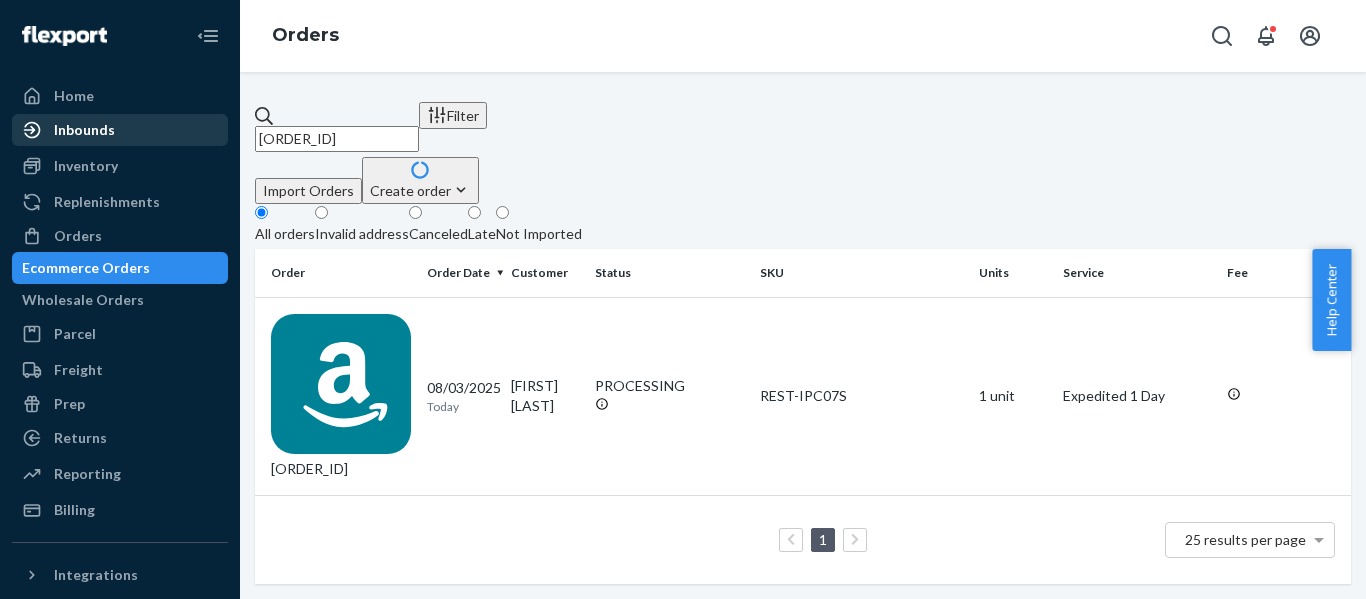 drag, startPoint x: 419, startPoint y: 127, endPoint x: 31, endPoint y: 133, distance: 388.0464 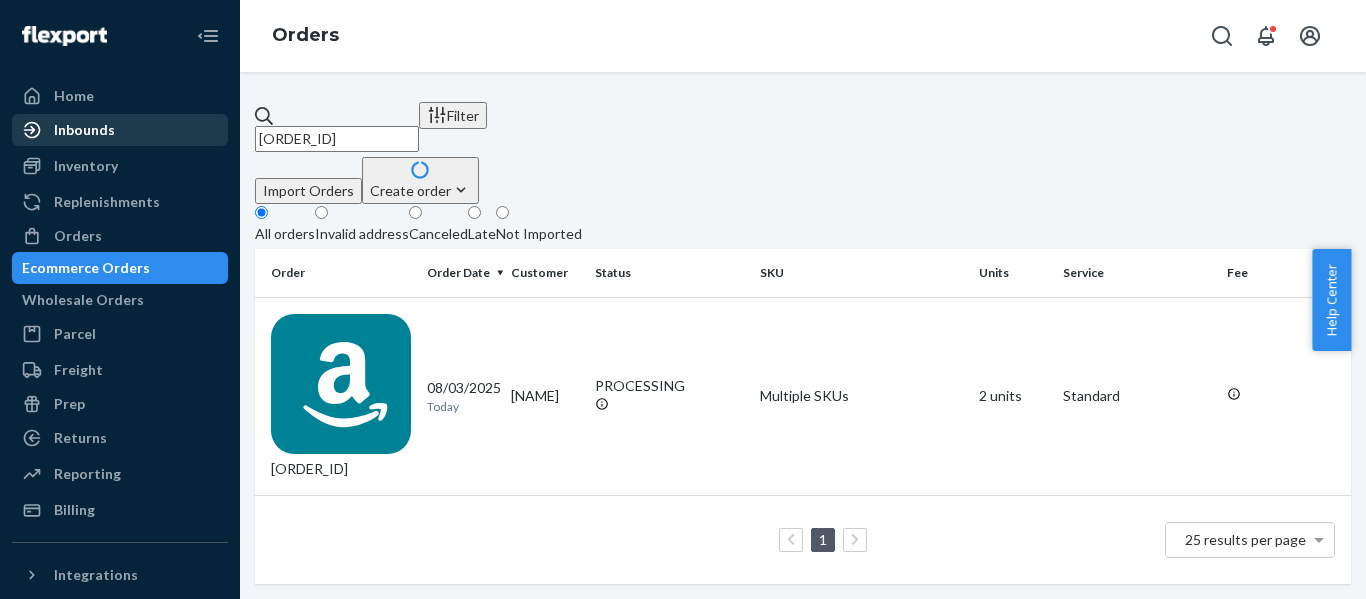 drag, startPoint x: 433, startPoint y: 112, endPoint x: -45, endPoint y: 120, distance: 478.06696 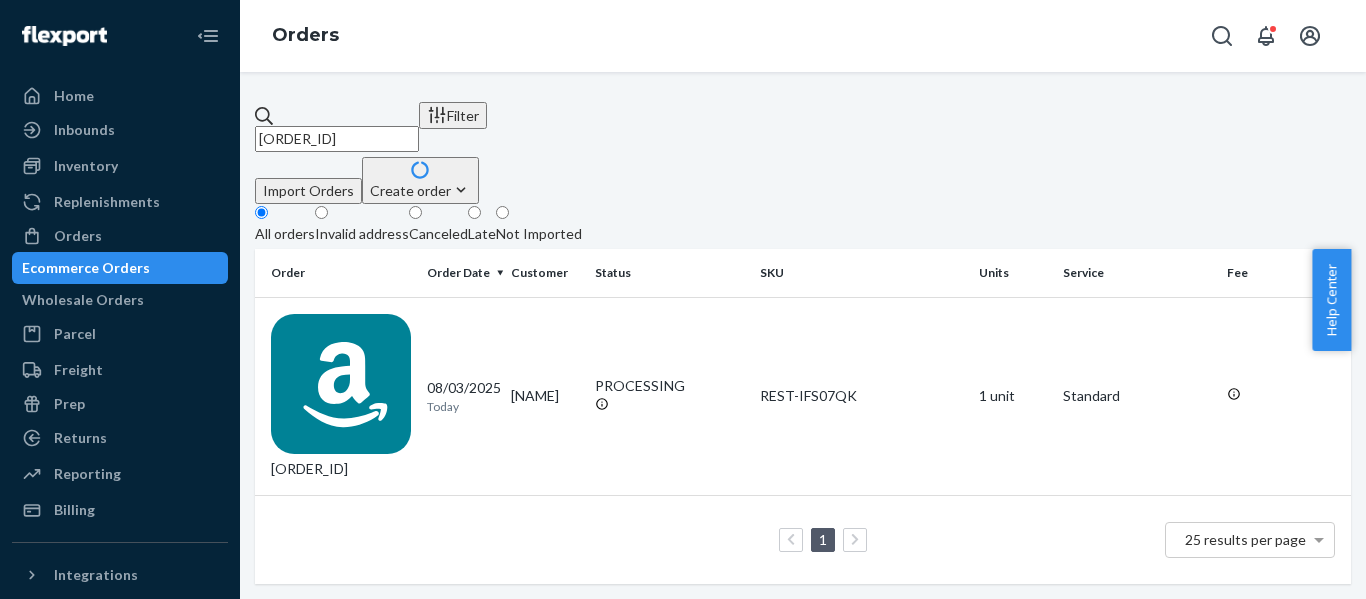 drag, startPoint x: 69, startPoint y: 132, endPoint x: -16, endPoint y: 138, distance: 85.2115 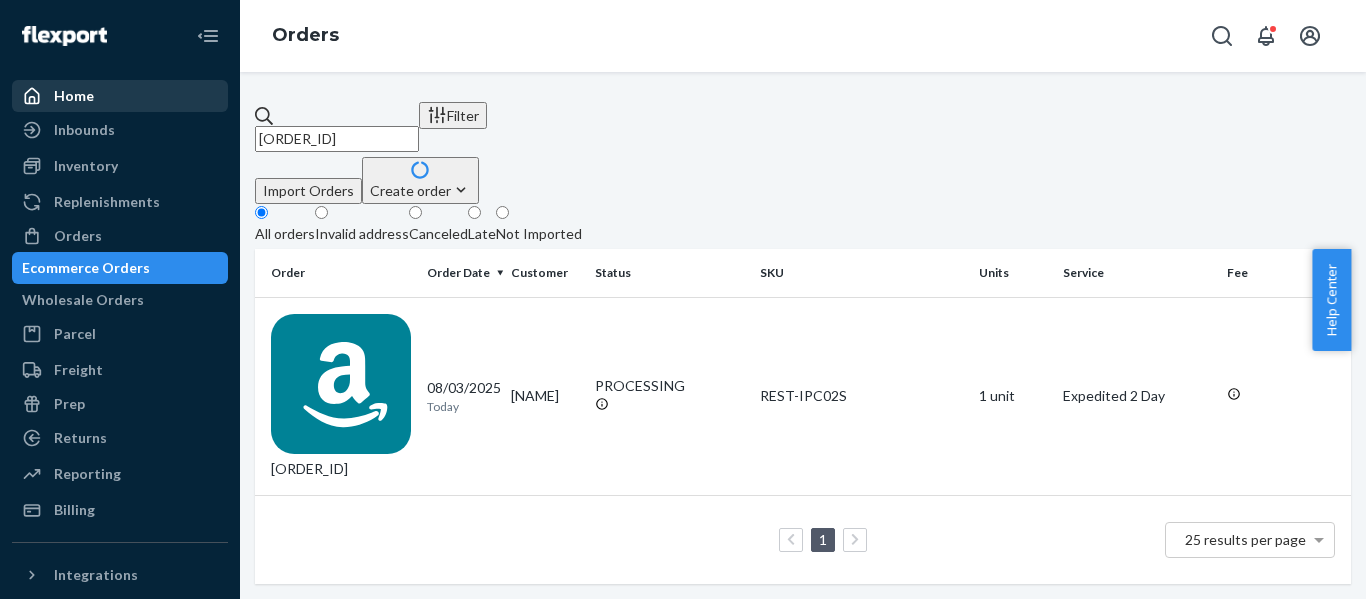 drag, startPoint x: 488, startPoint y: 129, endPoint x: 87, endPoint y: 110, distance: 401.44986 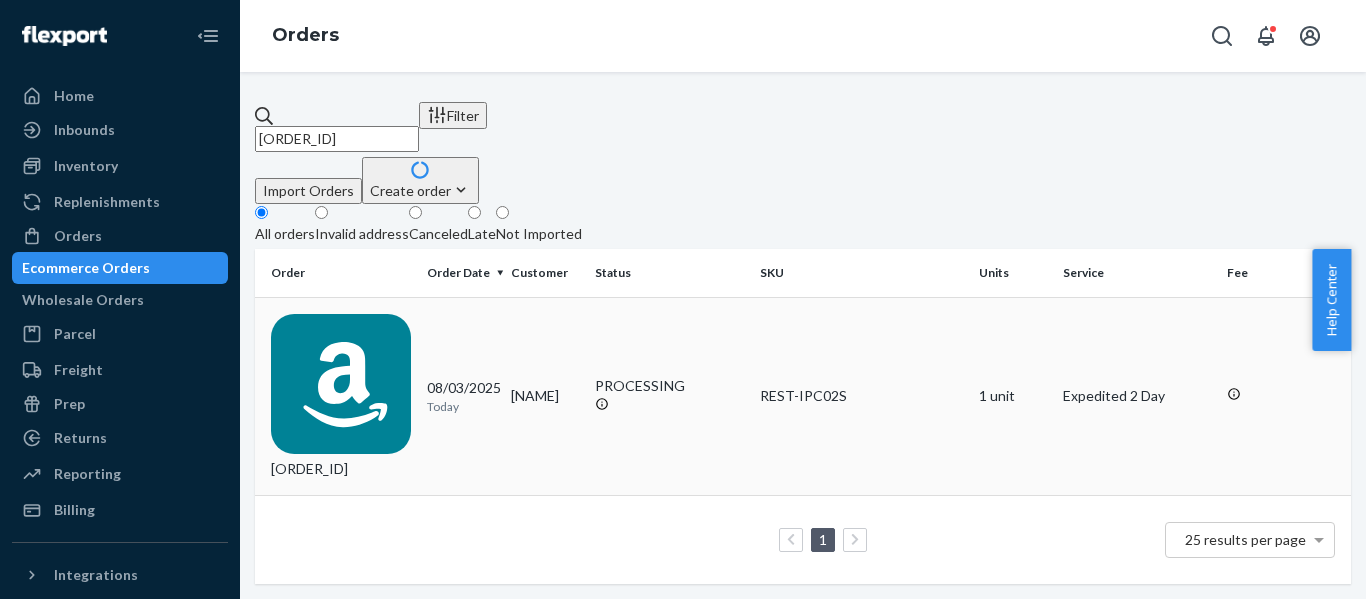paste on "[ORDER_ID]" 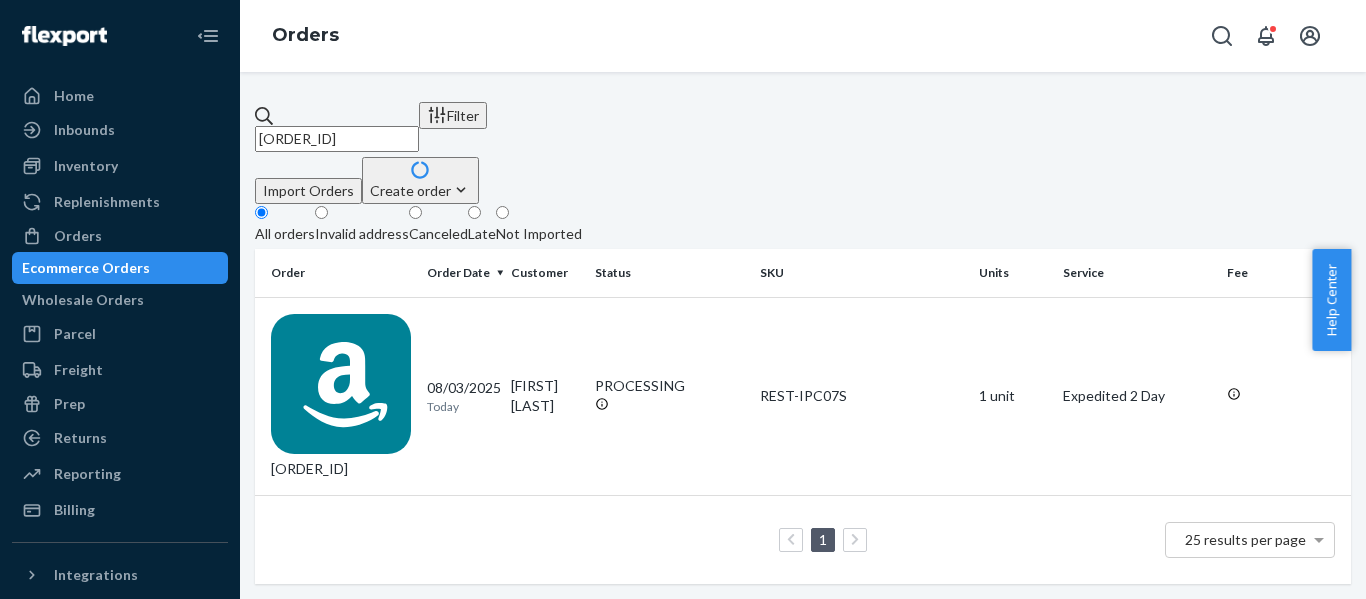 drag, startPoint x: -70, startPoint y: 121, endPoint x: -121, endPoint y: 126, distance: 51.24451 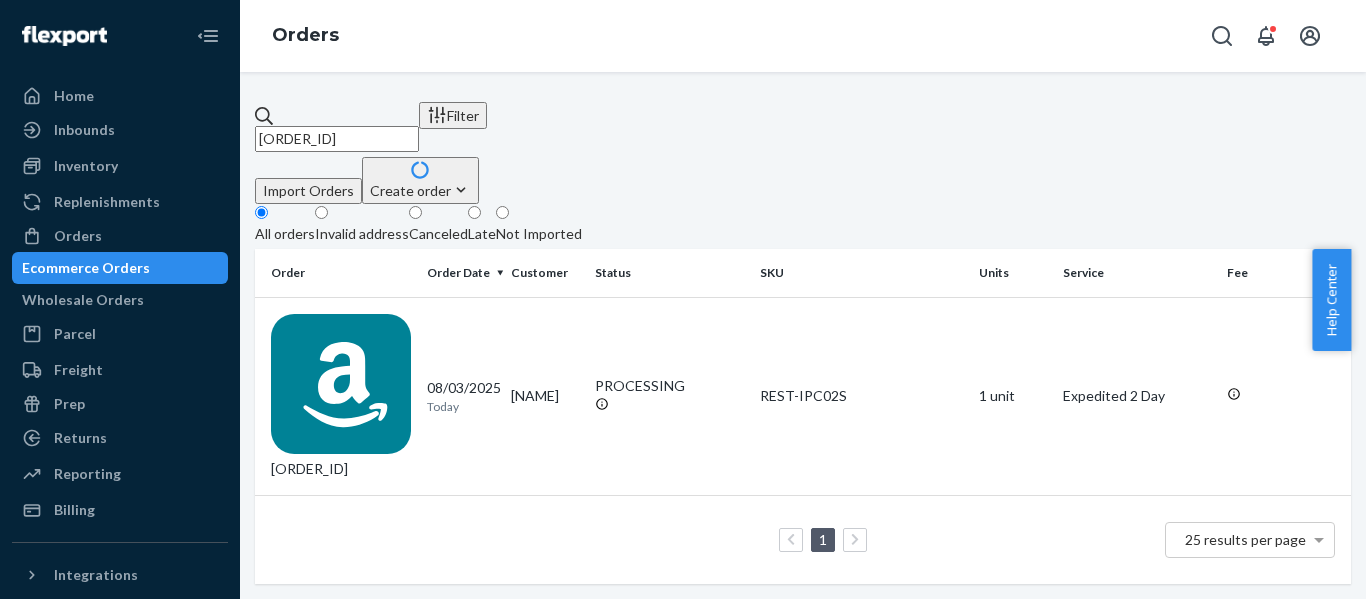click on "Home Inbounds Shipping Plans Problems Inventory Products Replenishments Orders Ecommerce Orders Wholesale Orders Parcel Parcel orders Integrations Freight Prep Returns All Returns Settings Packages Reporting Reports Analytics Billing Integrations Add Integration Fast Tags Add Fast Tag Settings Talk to Support Help Center Give Feedback Orders [ORDER_ID] Filter Import Orders Create order Ecommerce order Removal order All orders Invalid address Canceled Late Not Imported Order Order Date Customer Status SKU Units Service Fee [ORDER_ID] 08/03/2025 Today [FIRST] [LAST] PROCESSING REST-IPC02S 1 unit Expedited 2 Day 1 25 results per page" at bounding box center (683, 299) 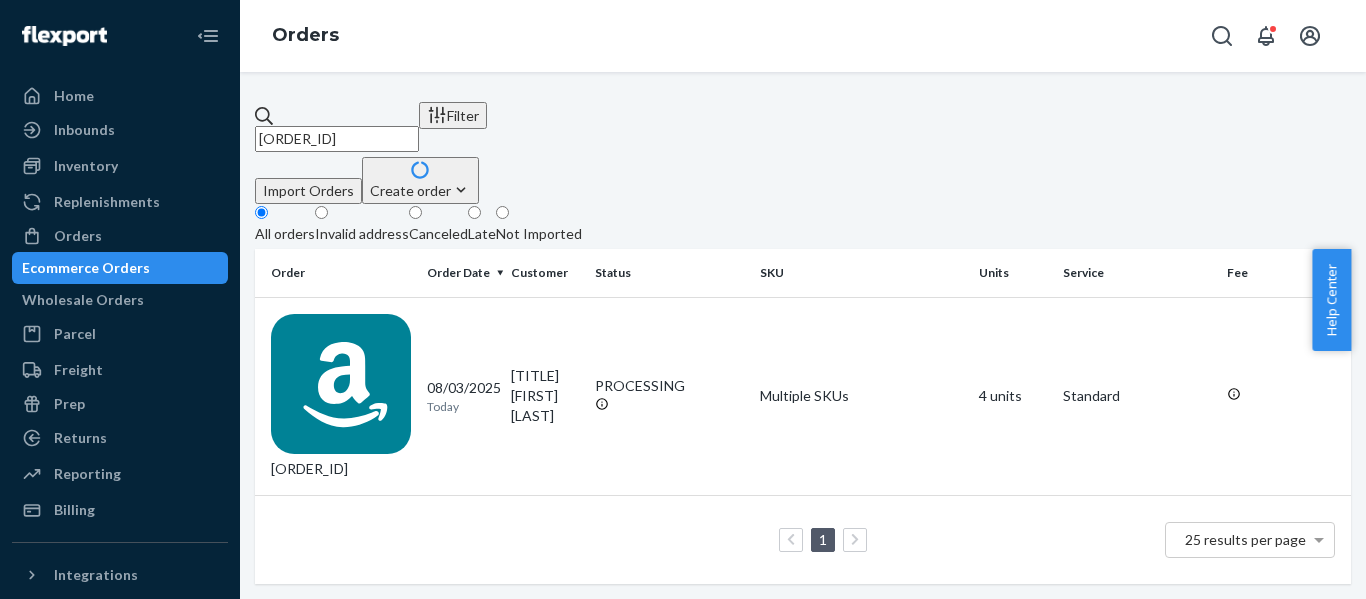 drag, startPoint x: 446, startPoint y: 122, endPoint x: 22, endPoint y: 123, distance: 424.0012 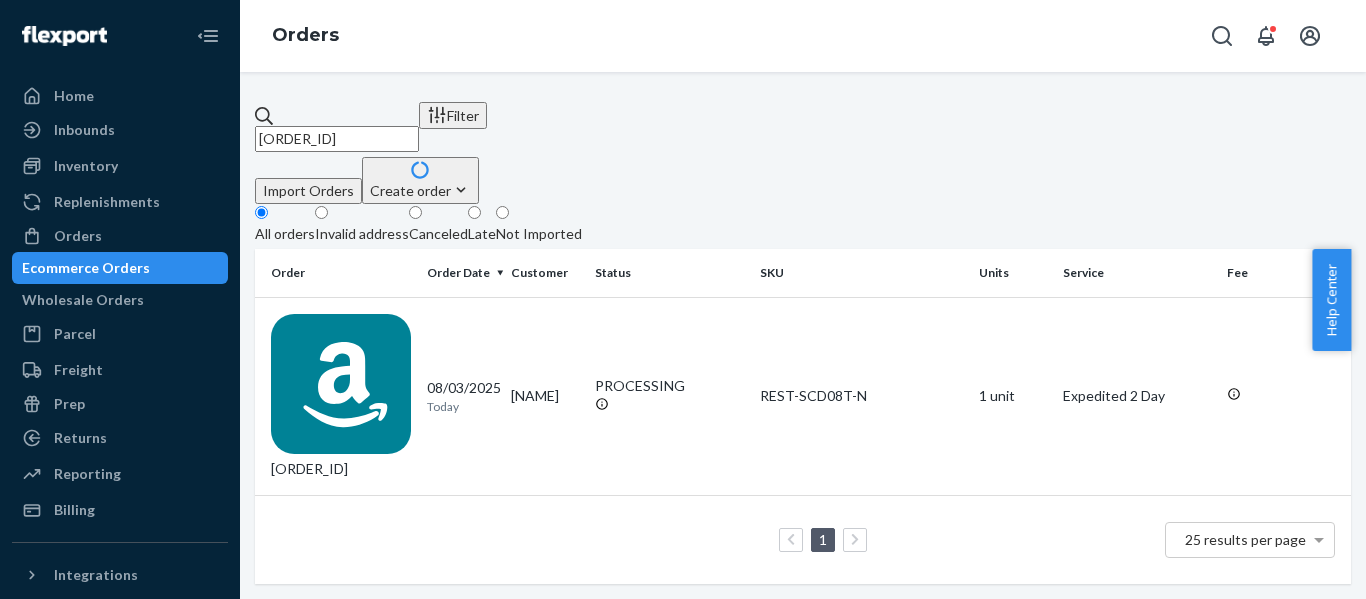 drag, startPoint x: -233, startPoint y: 141, endPoint x: -259, endPoint y: 143, distance: 26.076809 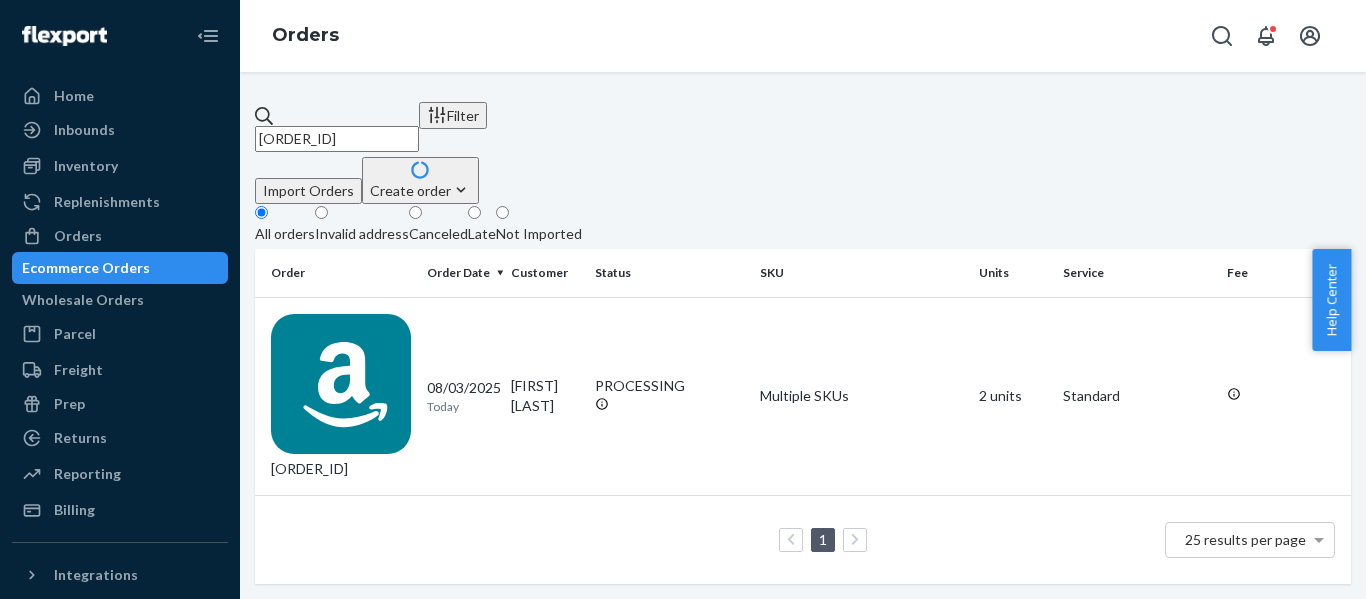 drag, startPoint x: 460, startPoint y: 115, endPoint x: -9, endPoint y: 163, distance: 471.4499 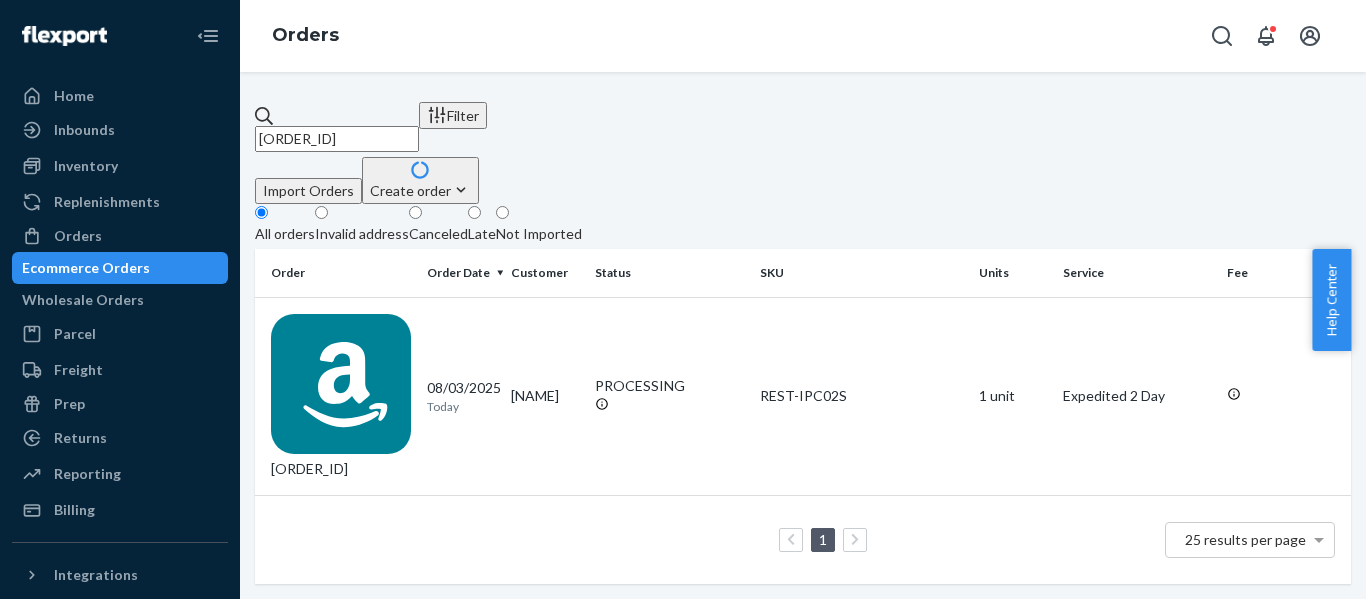 drag, startPoint x: -130, startPoint y: 141, endPoint x: -172, endPoint y: 137, distance: 42.190044 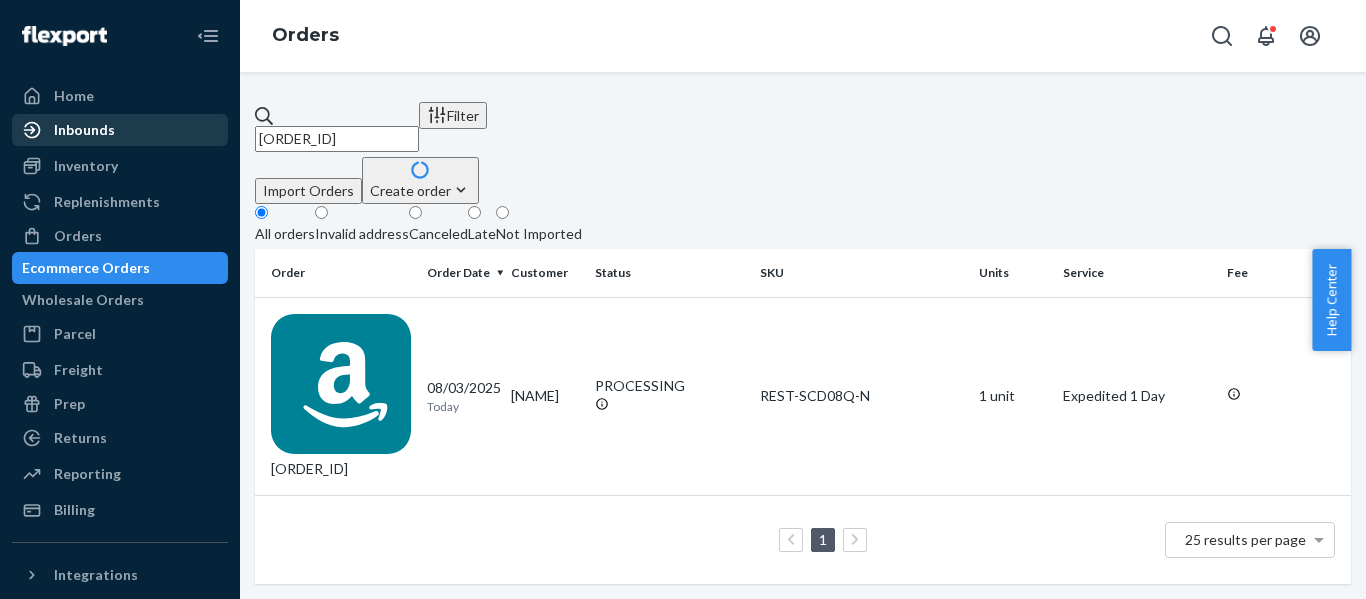 drag, startPoint x: 156, startPoint y: 136, endPoint x: 24, endPoint y: 125, distance: 132.45753 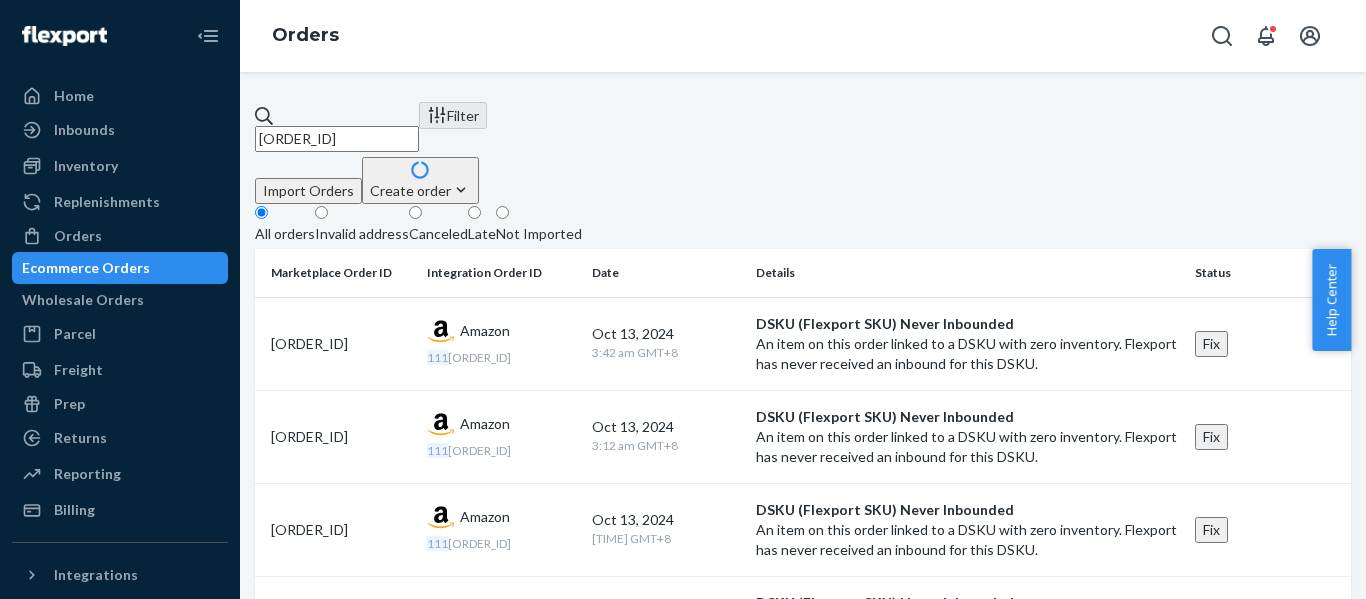 click on "[ORDER_ID]" at bounding box center [337, 139] 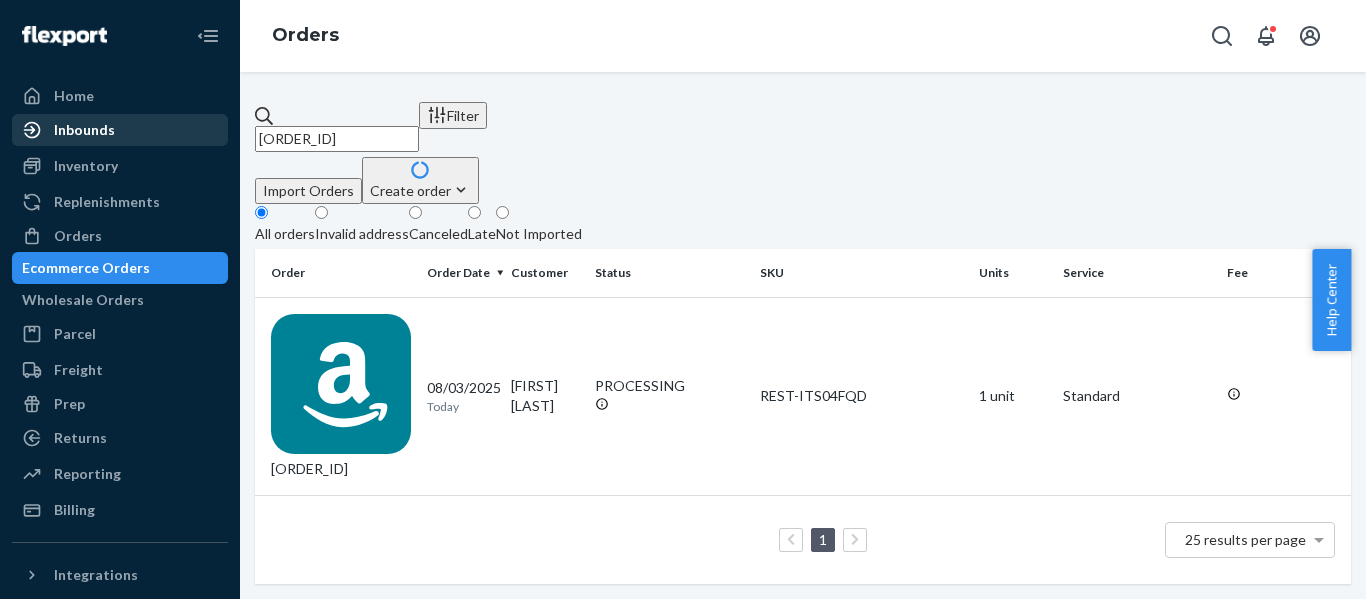 drag, startPoint x: 486, startPoint y: 114, endPoint x: 119, endPoint y: 129, distance: 367.3064 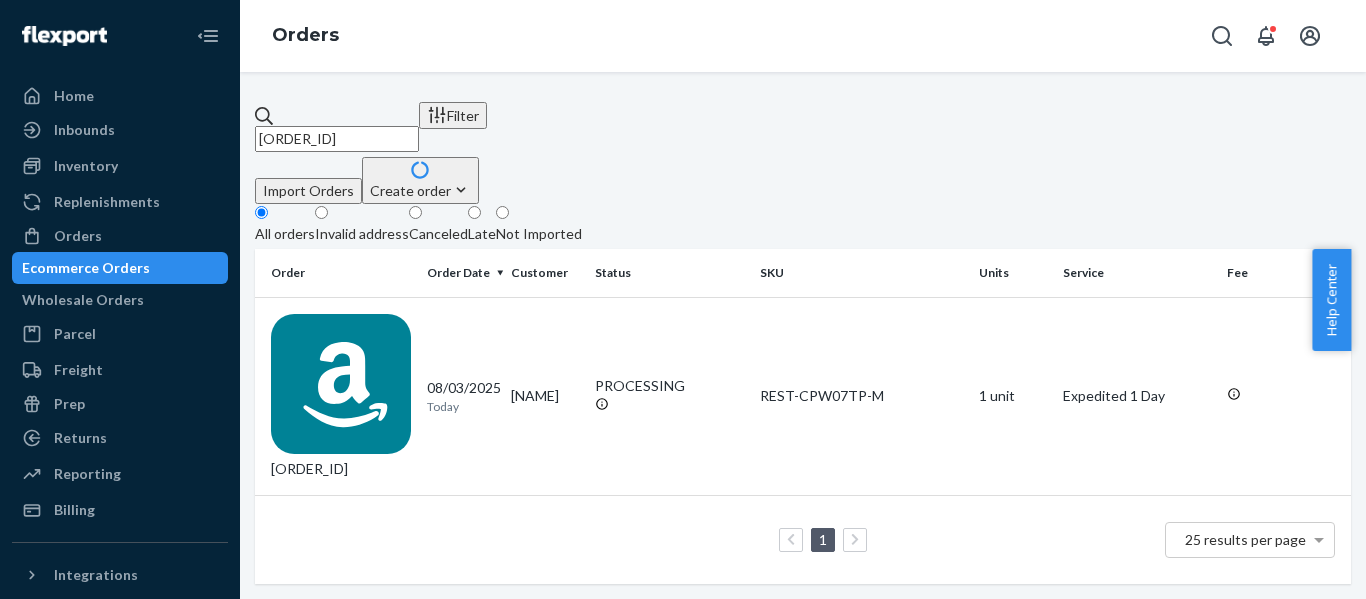 drag, startPoint x: 274, startPoint y: 107, endPoint x: -45, endPoint y: 105, distance: 319.00626 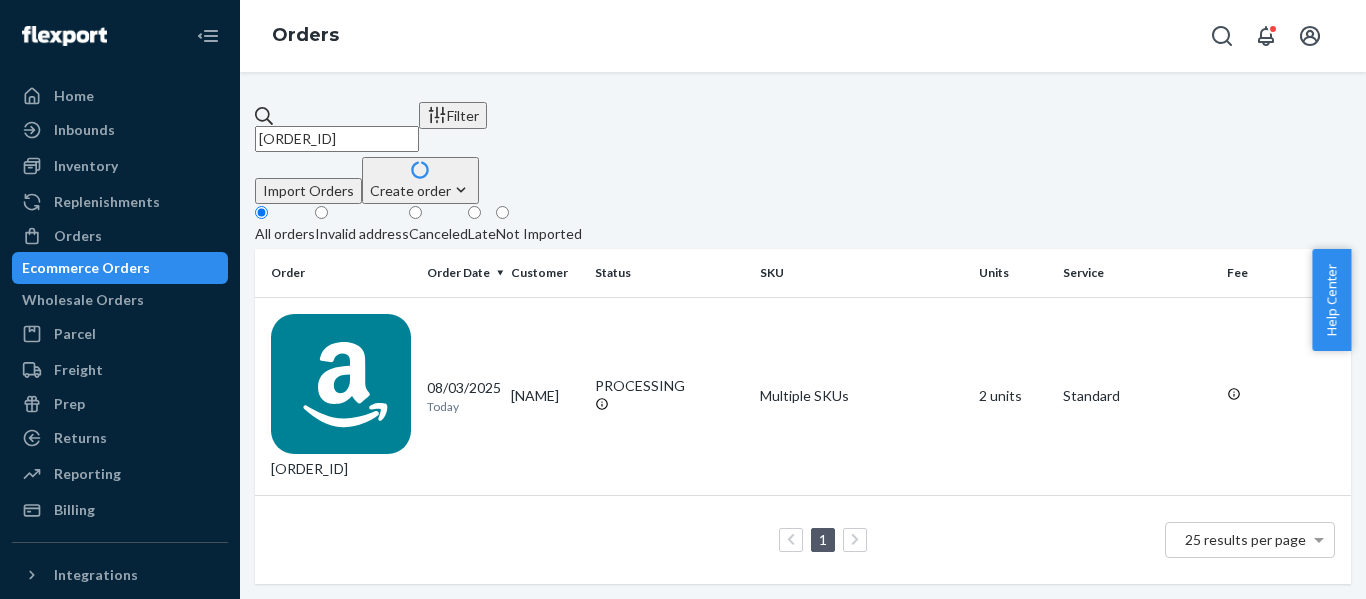 drag, startPoint x: 173, startPoint y: 126, endPoint x: -48, endPoint y: 122, distance: 221.0362 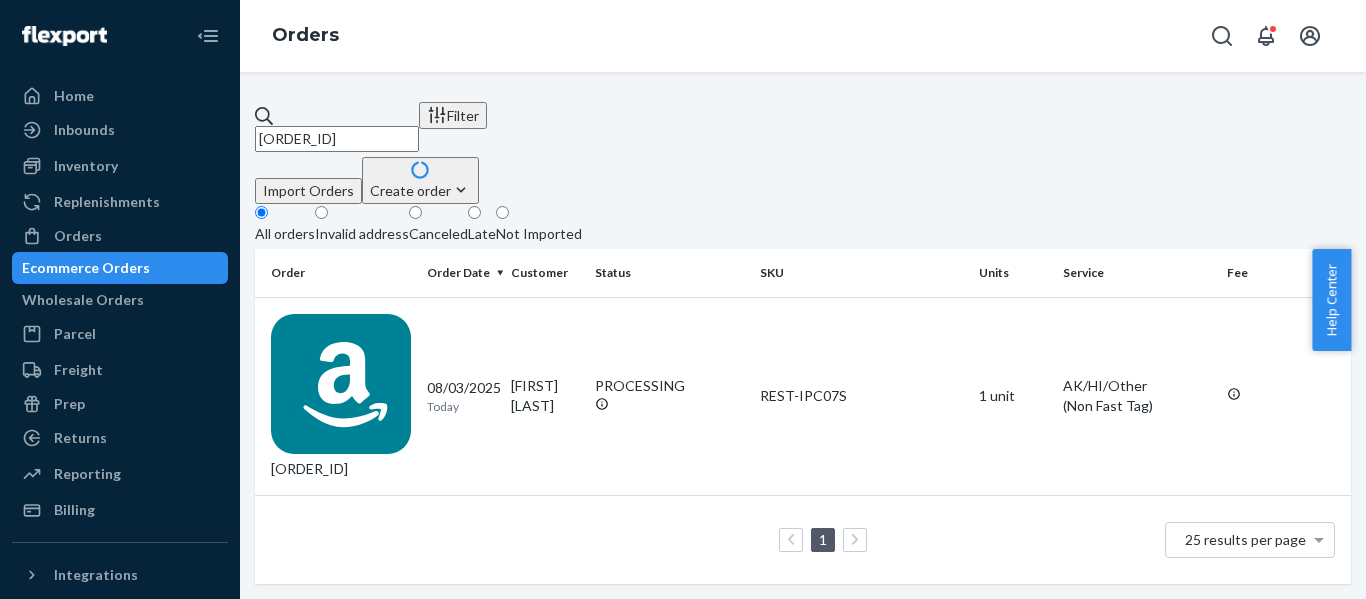 drag, startPoint x: 527, startPoint y: 110, endPoint x: -12, endPoint y: 120, distance: 539.0928 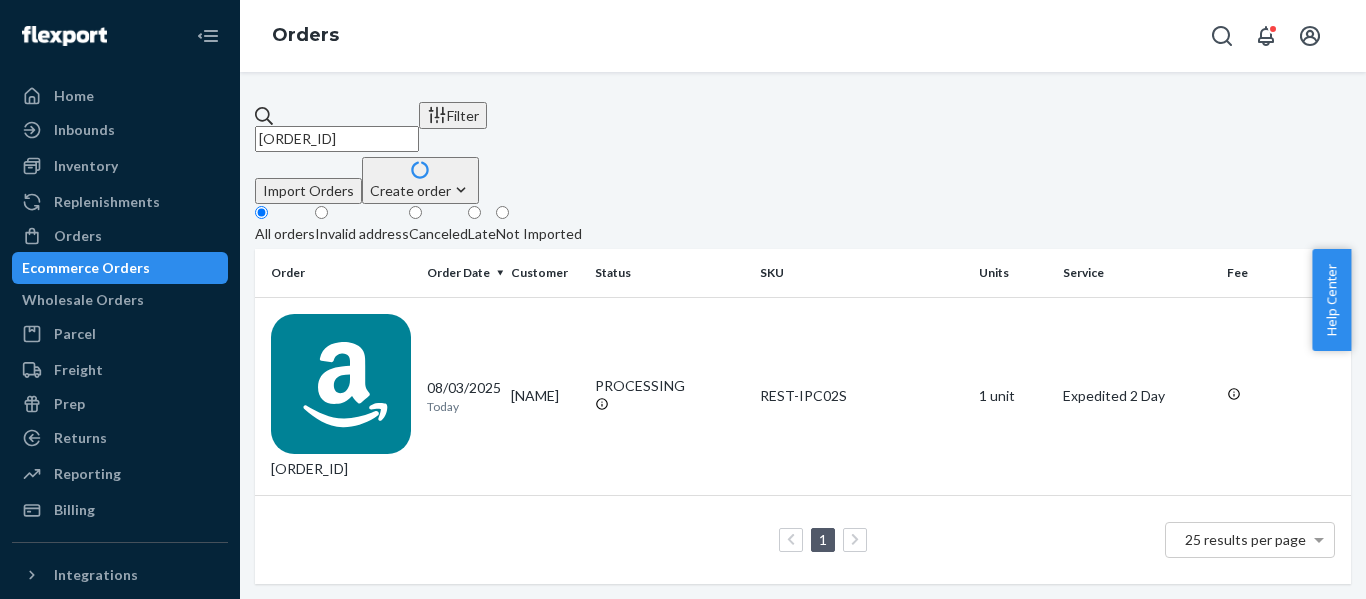 drag, startPoint x: -7, startPoint y: 112, endPoint x: -53, endPoint y: 109, distance: 46.09772 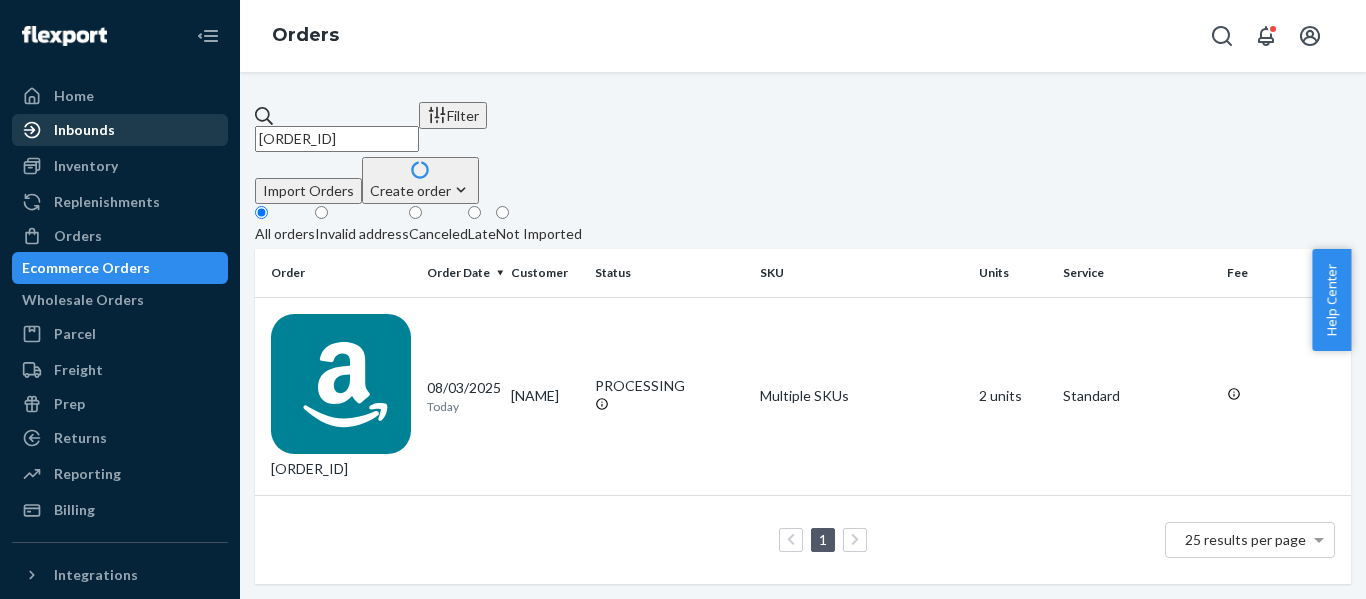 drag, startPoint x: 155, startPoint y: 143, endPoint x: 22, endPoint y: 142, distance: 133.00375 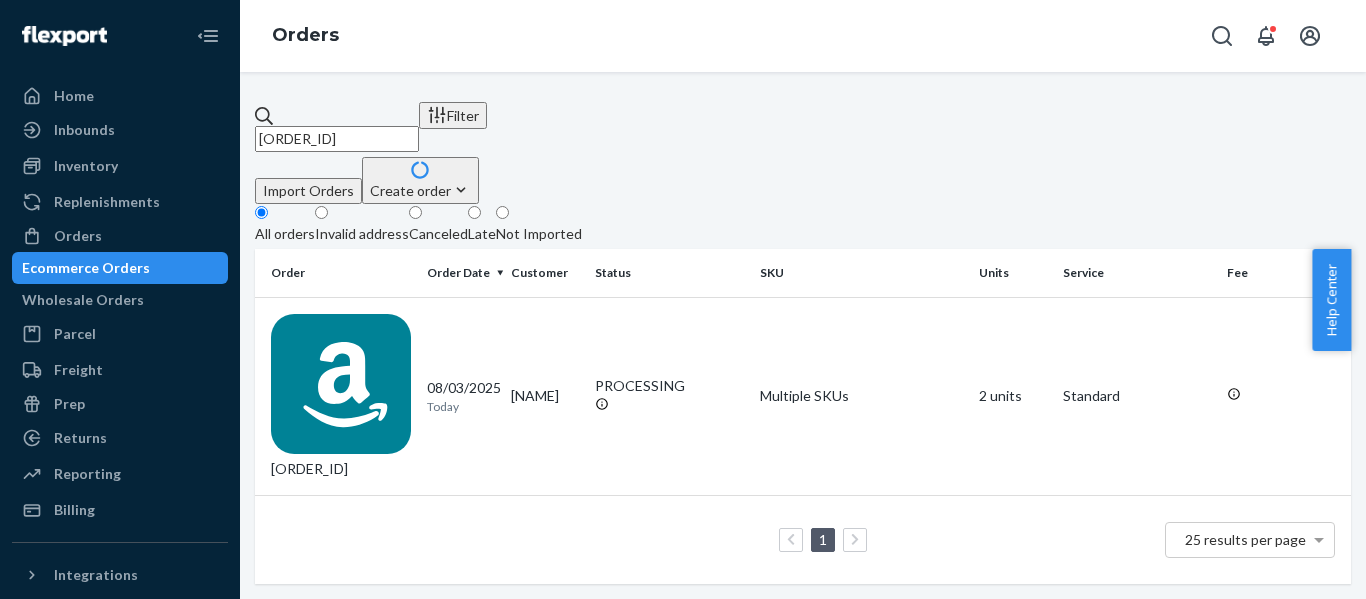paste on "[ORDER_ID]" 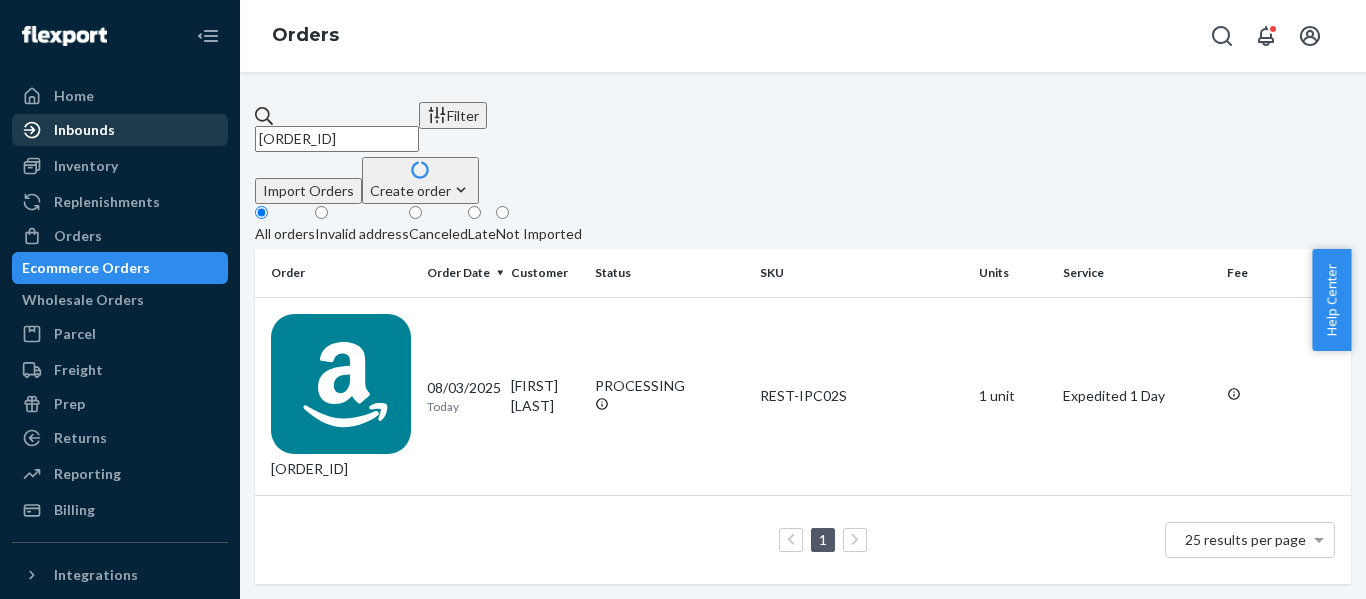 drag, startPoint x: 115, startPoint y: 120, endPoint x: 104, endPoint y: 120, distance: 11 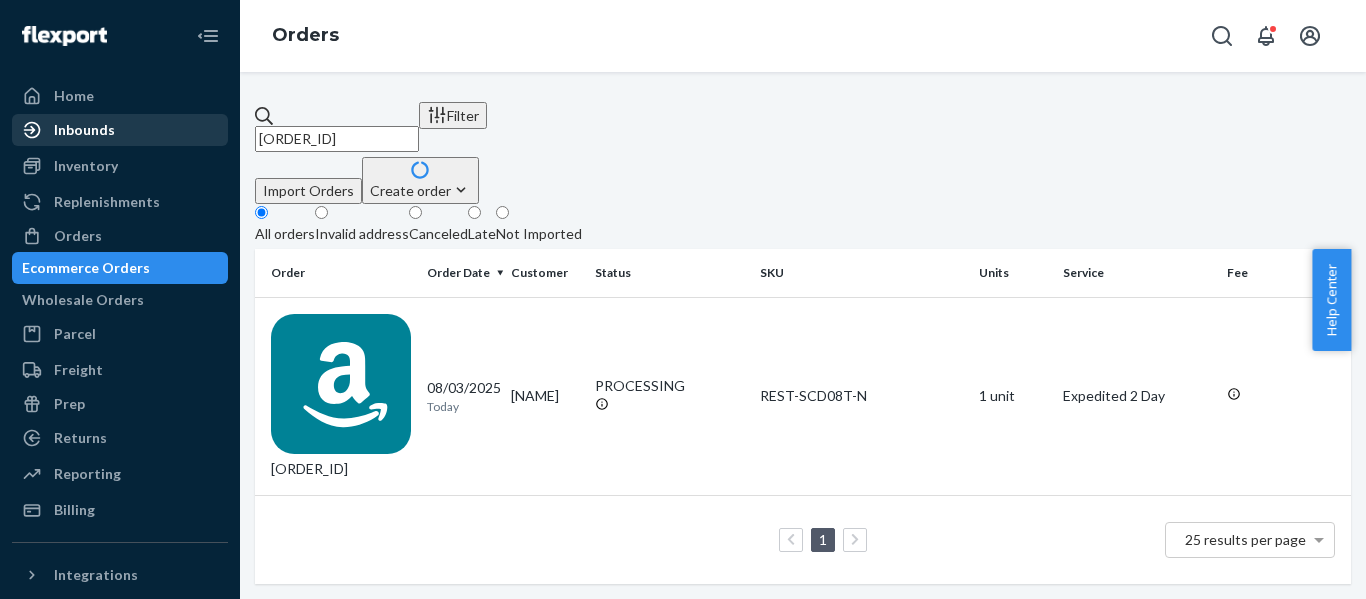 drag, startPoint x: 386, startPoint y: 128, endPoint x: 66, endPoint y: 126, distance: 320.00626 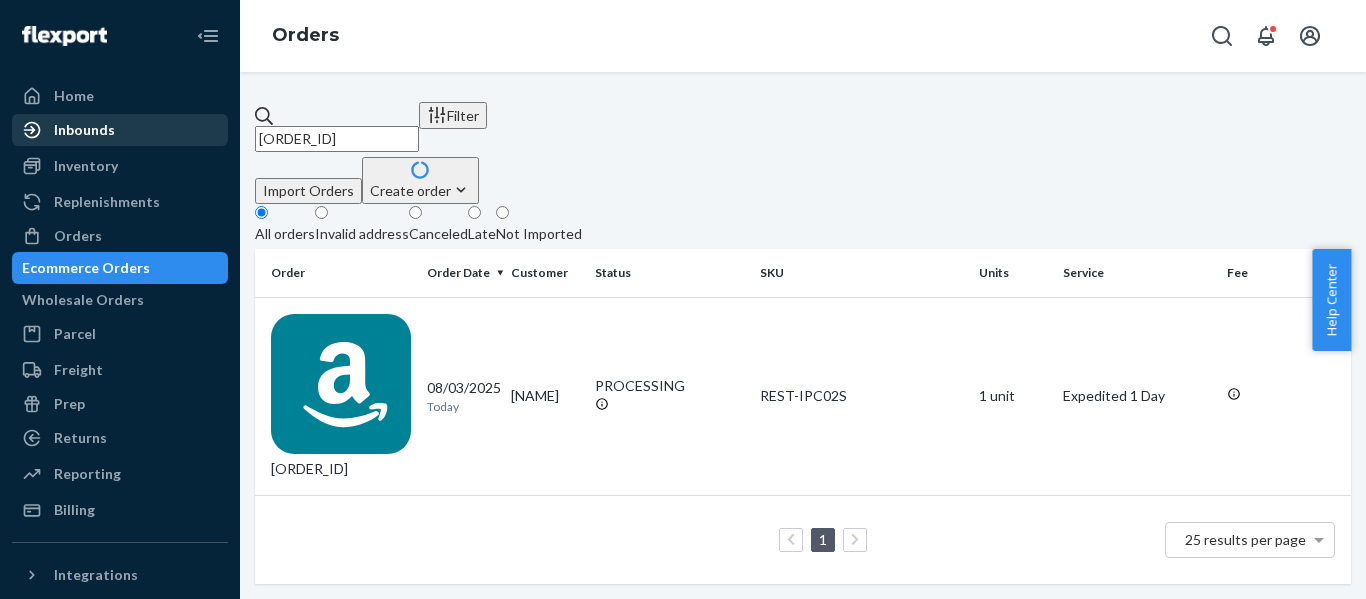 drag, startPoint x: 380, startPoint y: 131, endPoint x: 149, endPoint y: 139, distance: 231.13849 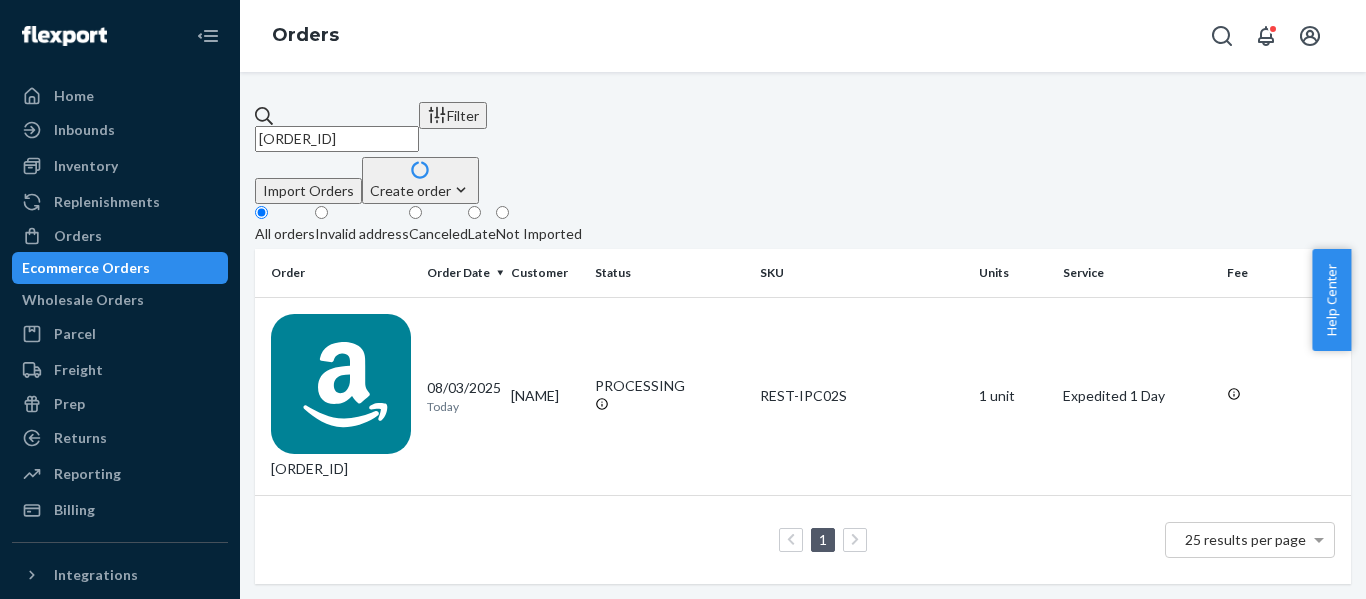 paste on "[ORDER_ID]" 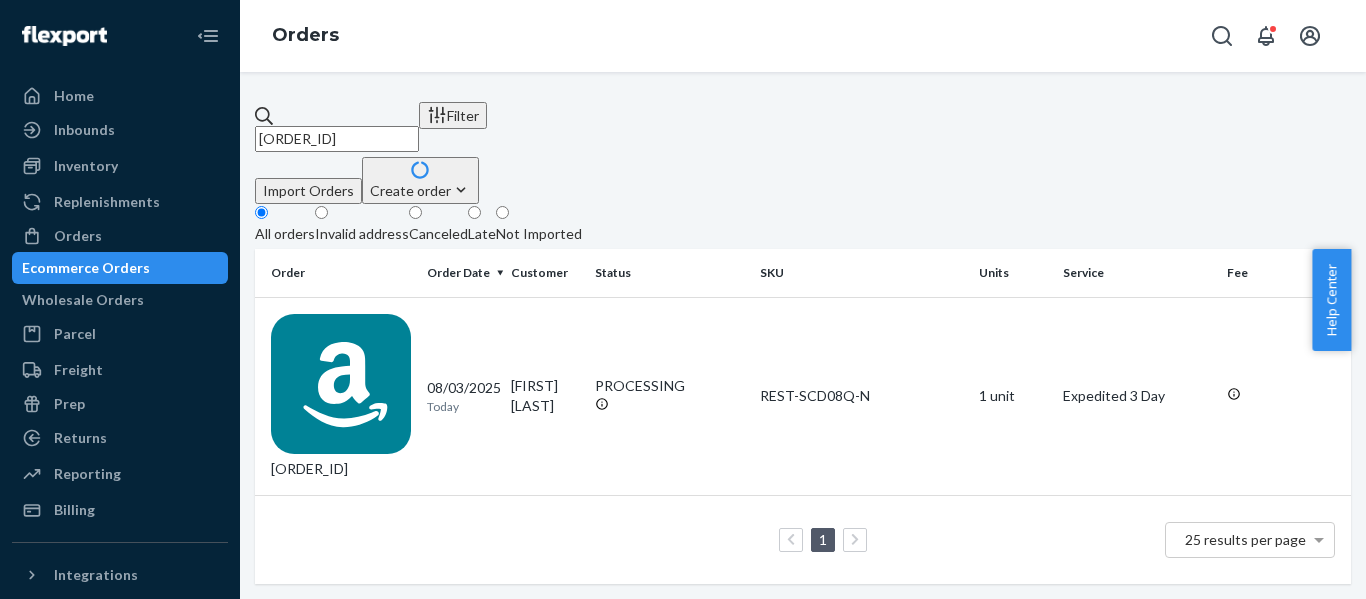 drag, startPoint x: 24, startPoint y: 126, endPoint x: -34, endPoint y: 126, distance: 58 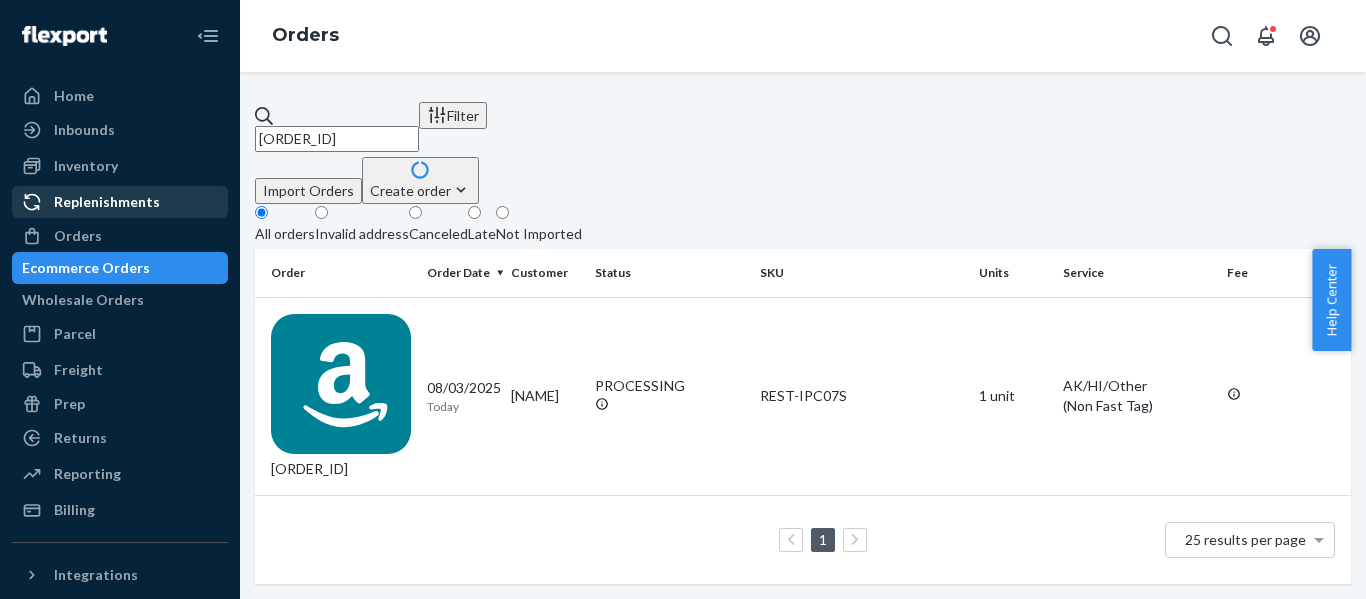 drag, startPoint x: 438, startPoint y: 121, endPoint x: 97, endPoint y: 204, distance: 350.95584 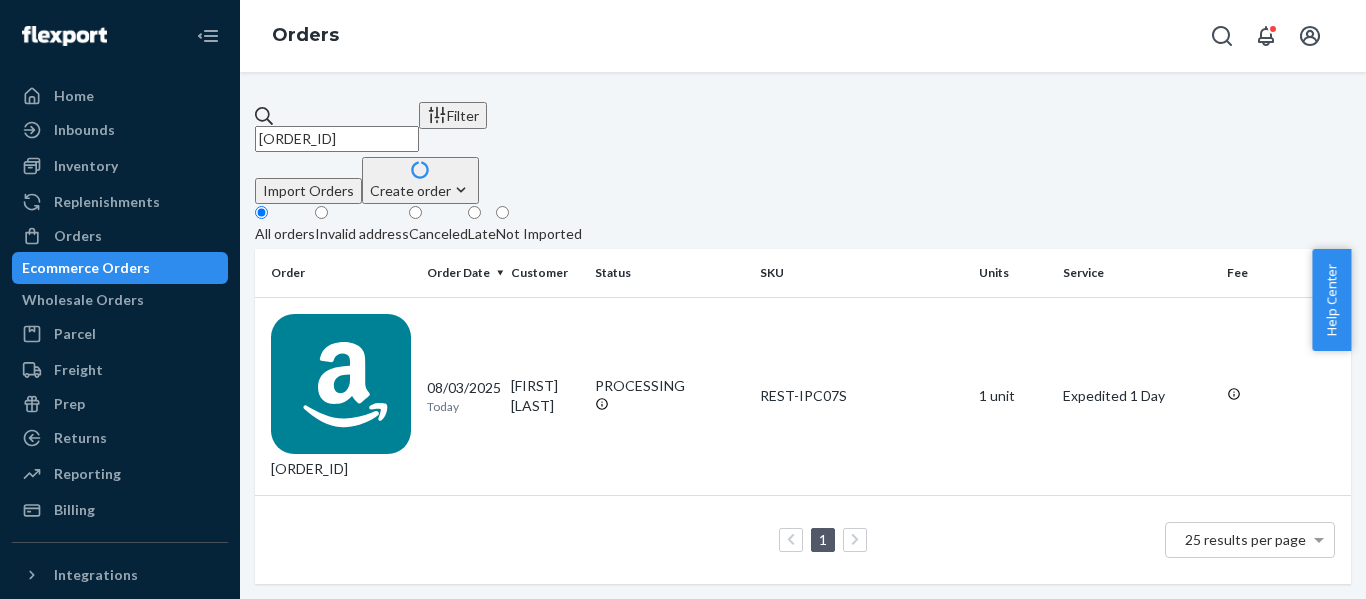 drag, startPoint x: 34, startPoint y: 151, endPoint x: -171, endPoint y: 160, distance: 205.19746 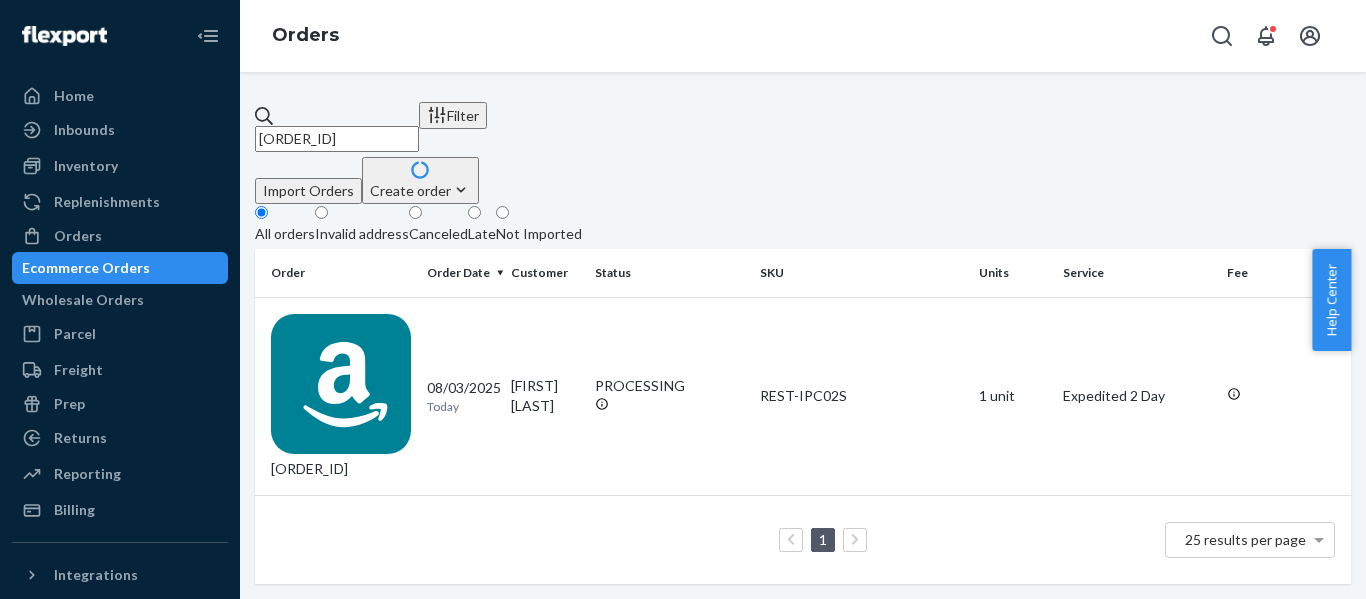 drag, startPoint x: 476, startPoint y: 122, endPoint x: -39, endPoint y: 137, distance: 515.2184 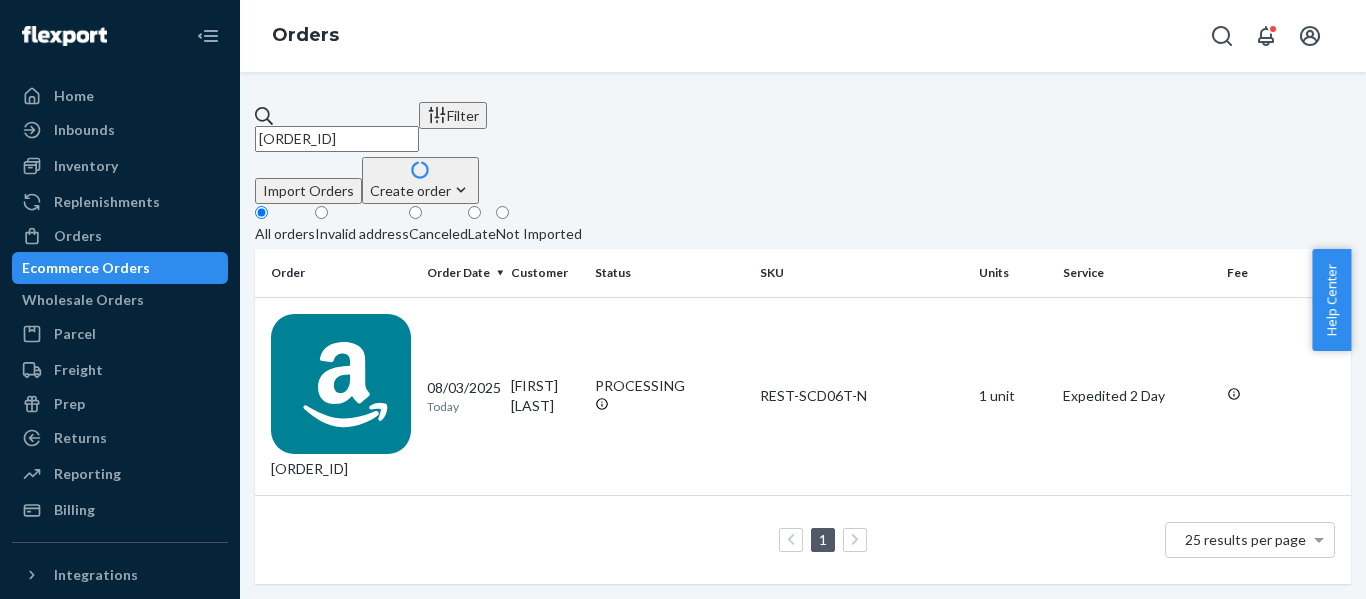 drag, startPoint x: -33, startPoint y: 108, endPoint x: -123, endPoint y: 116, distance: 90.35486 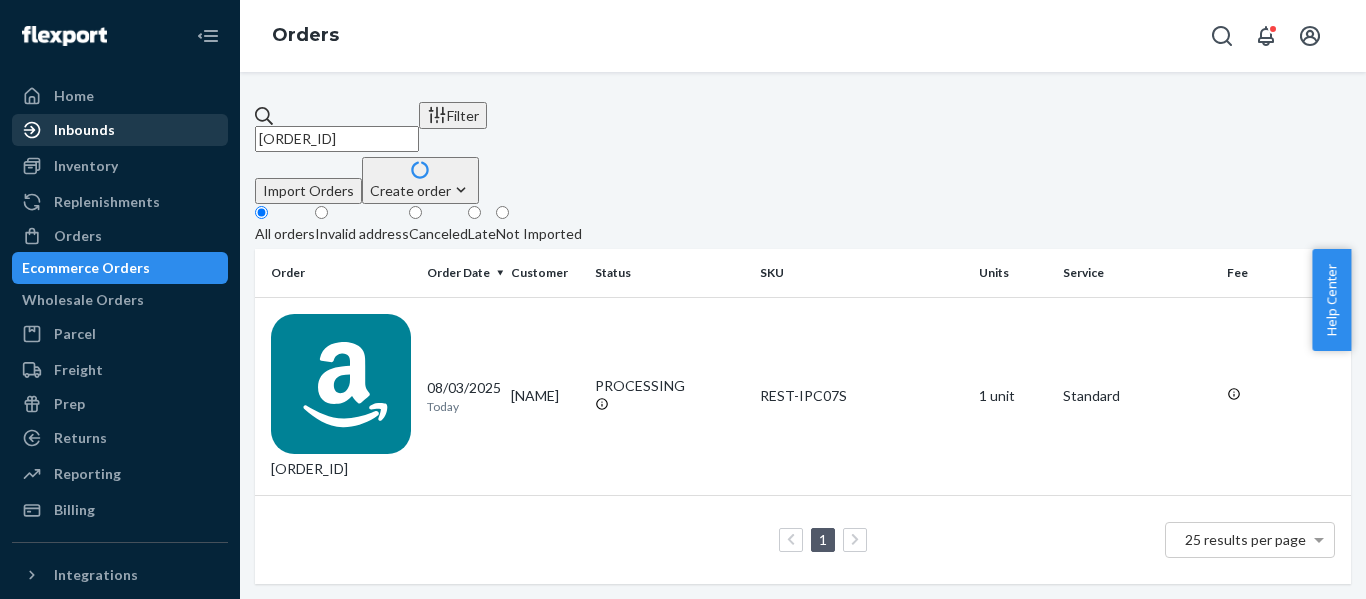 drag, startPoint x: 193, startPoint y: 122, endPoint x: 115, endPoint y: 122, distance: 78 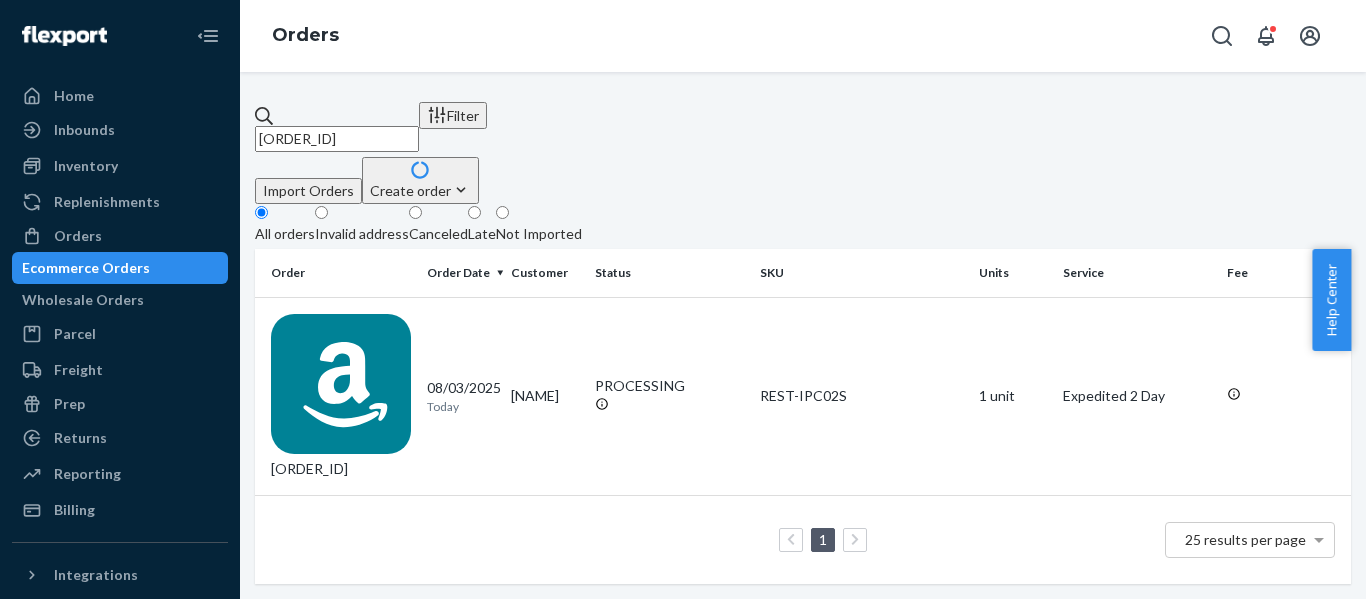 drag, startPoint x: 0, startPoint y: 118, endPoint x: -72, endPoint y: 118, distance: 72 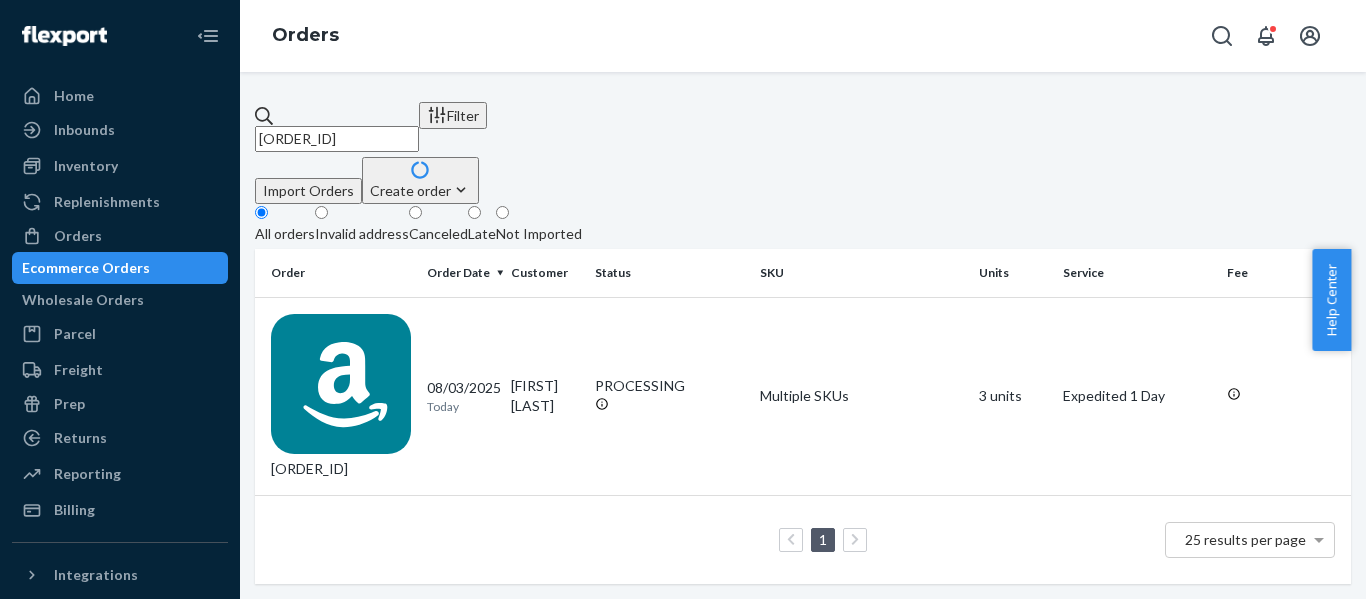drag, startPoint x: 285, startPoint y: 129, endPoint x: -185, endPoint y: 143, distance: 470.20847 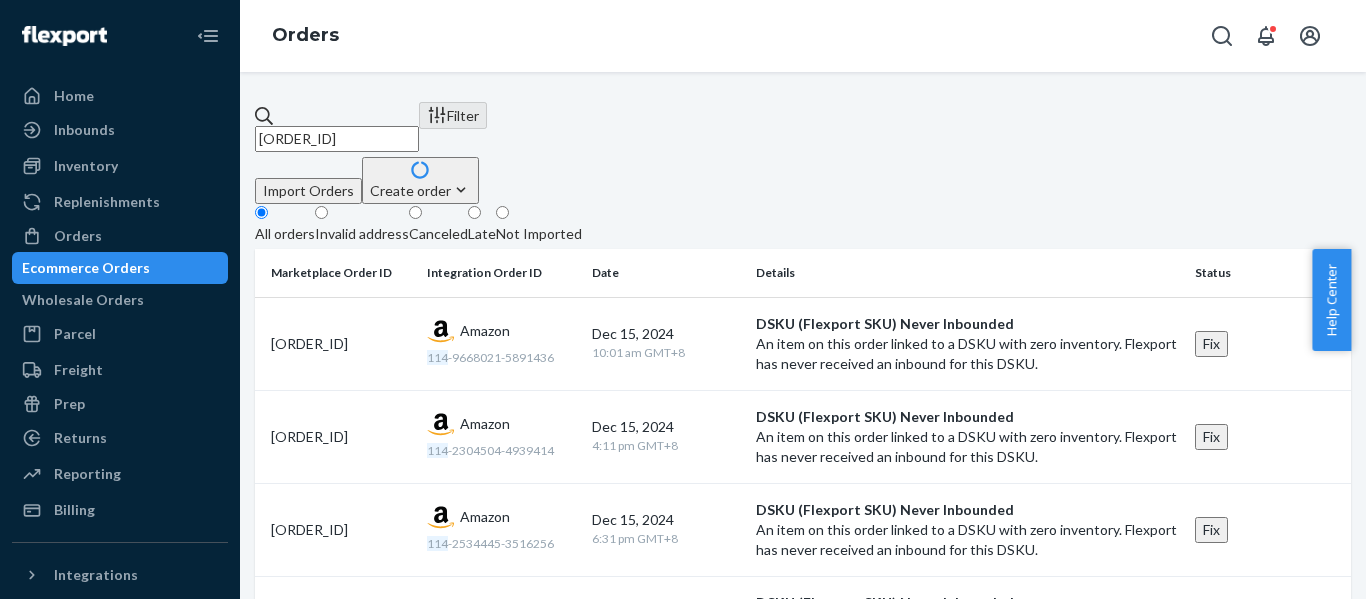 click on "All orders" at bounding box center [285, 234] 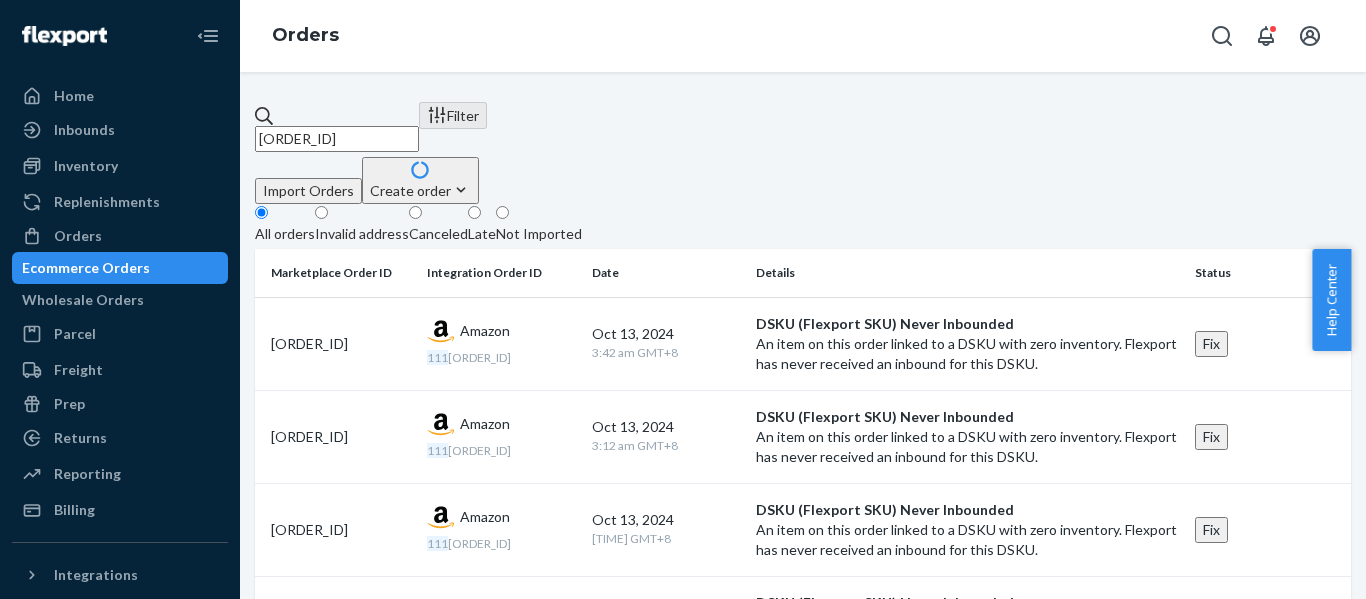click on "All orders" at bounding box center [285, 234] 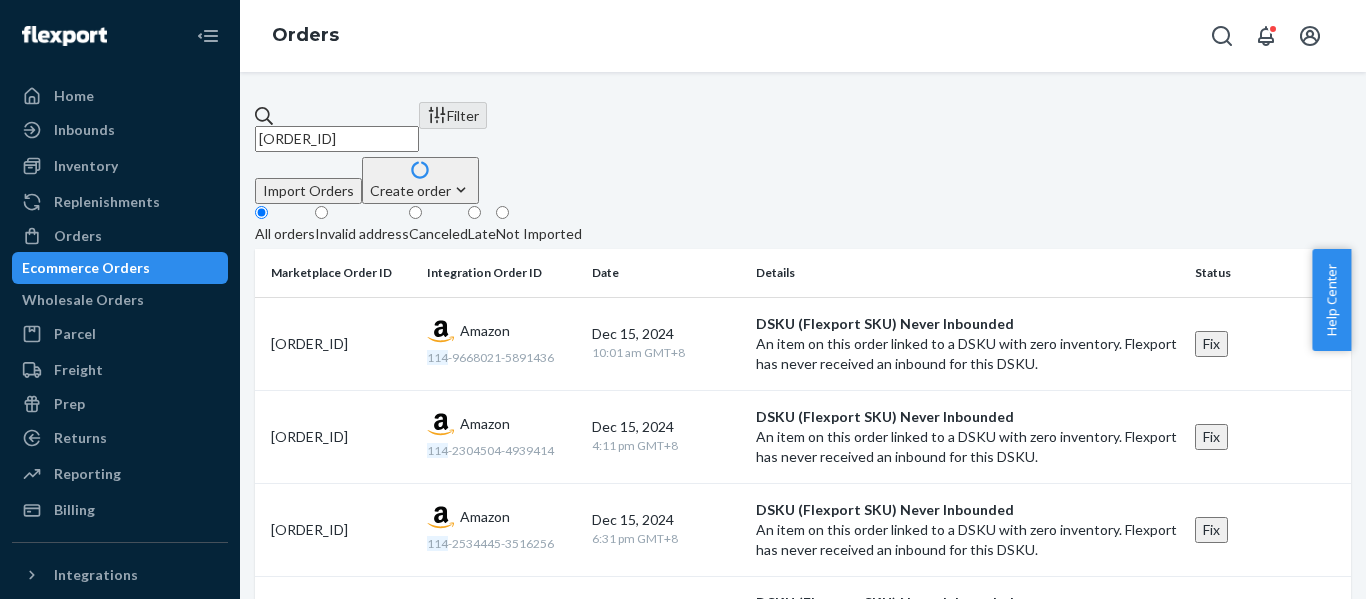 click on "All orders" at bounding box center (285, 234) 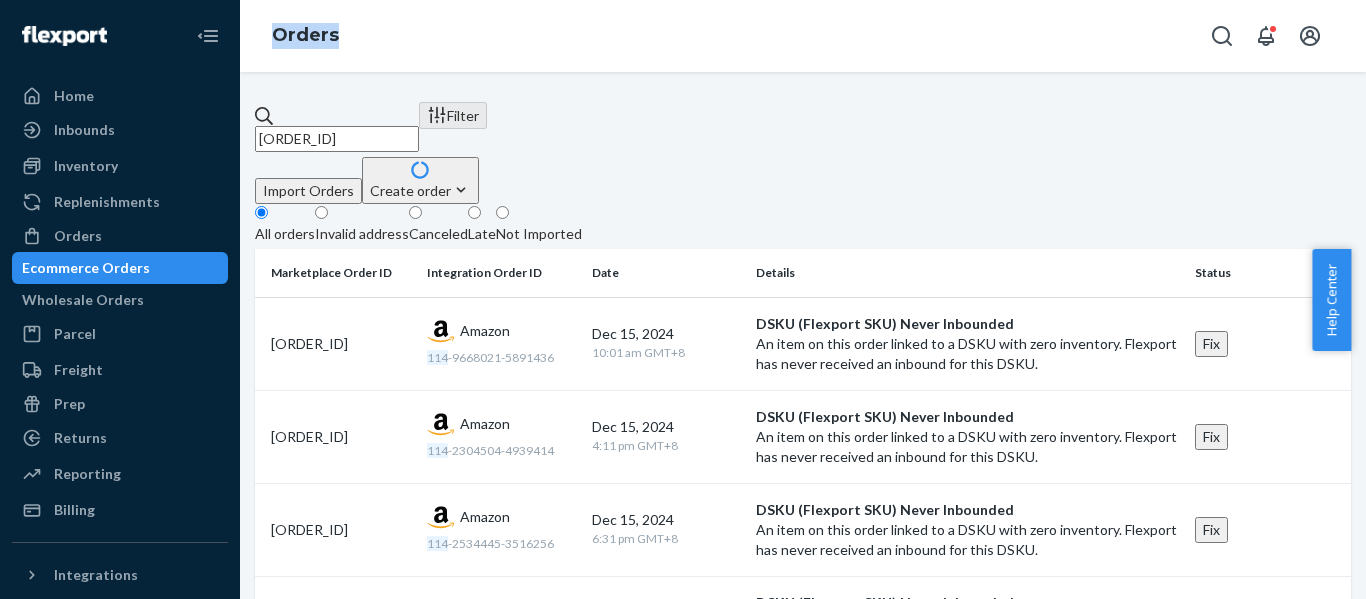 drag, startPoint x: 522, startPoint y: 142, endPoint x: 32, endPoint y: 147, distance: 490.0255 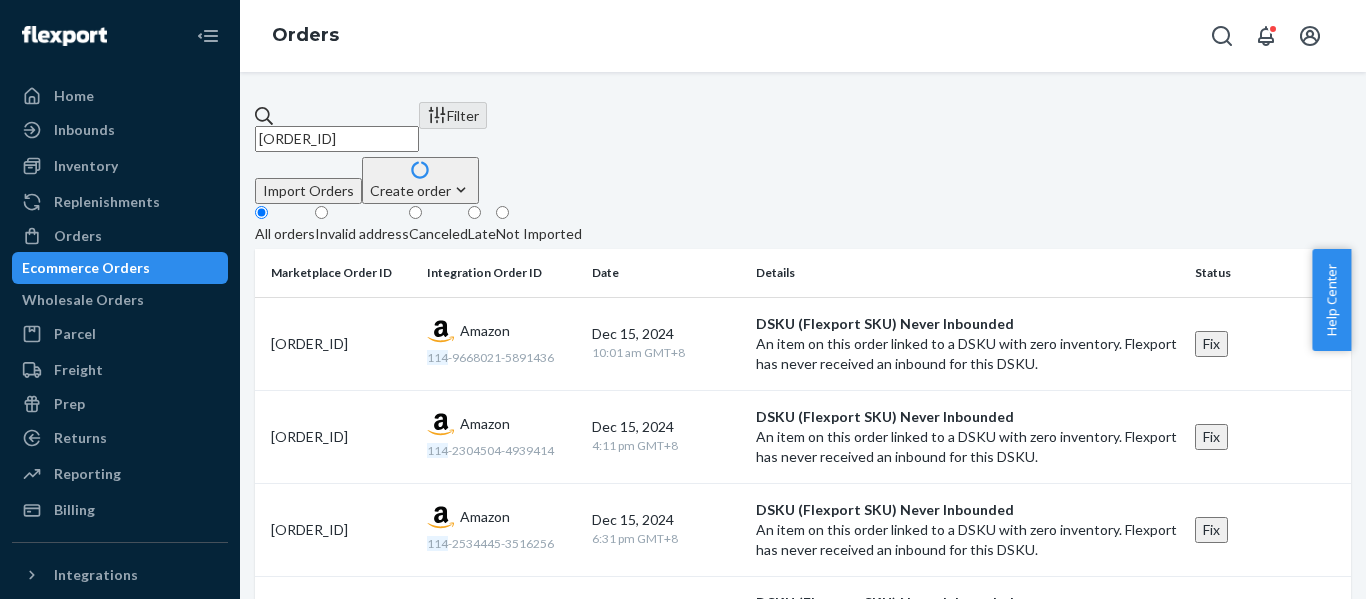 drag, startPoint x: 533, startPoint y: 125, endPoint x: -175, endPoint y: 83, distance: 709.2447 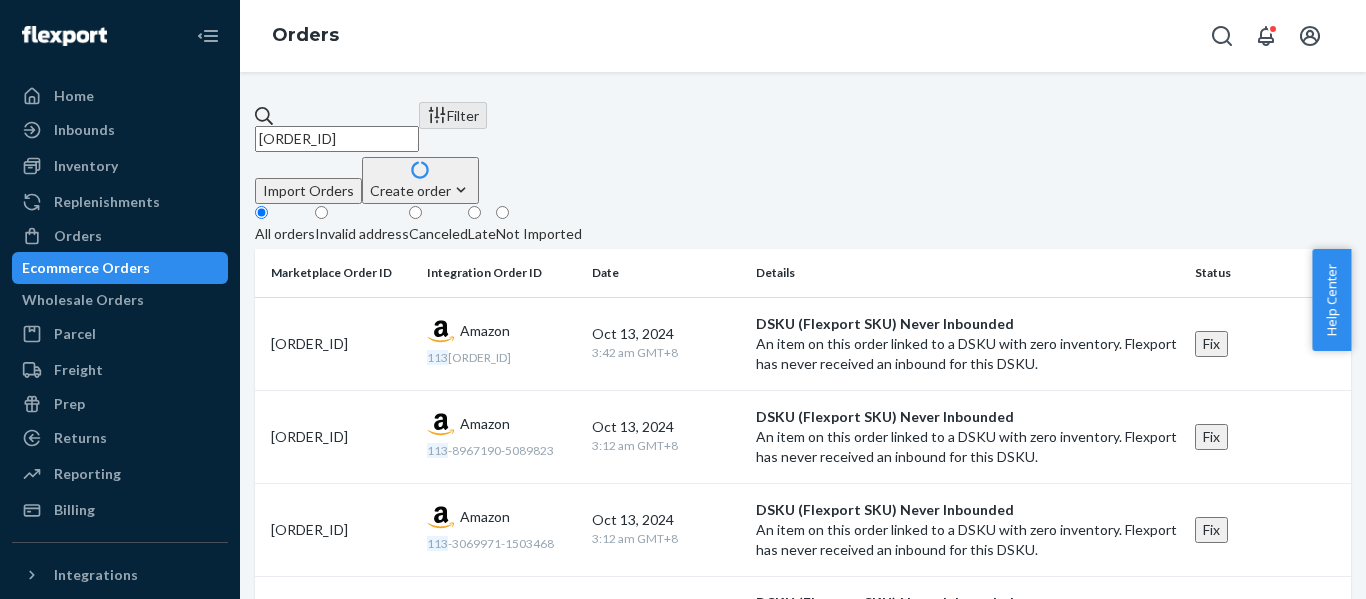 click on "All orders" at bounding box center (285, 234) 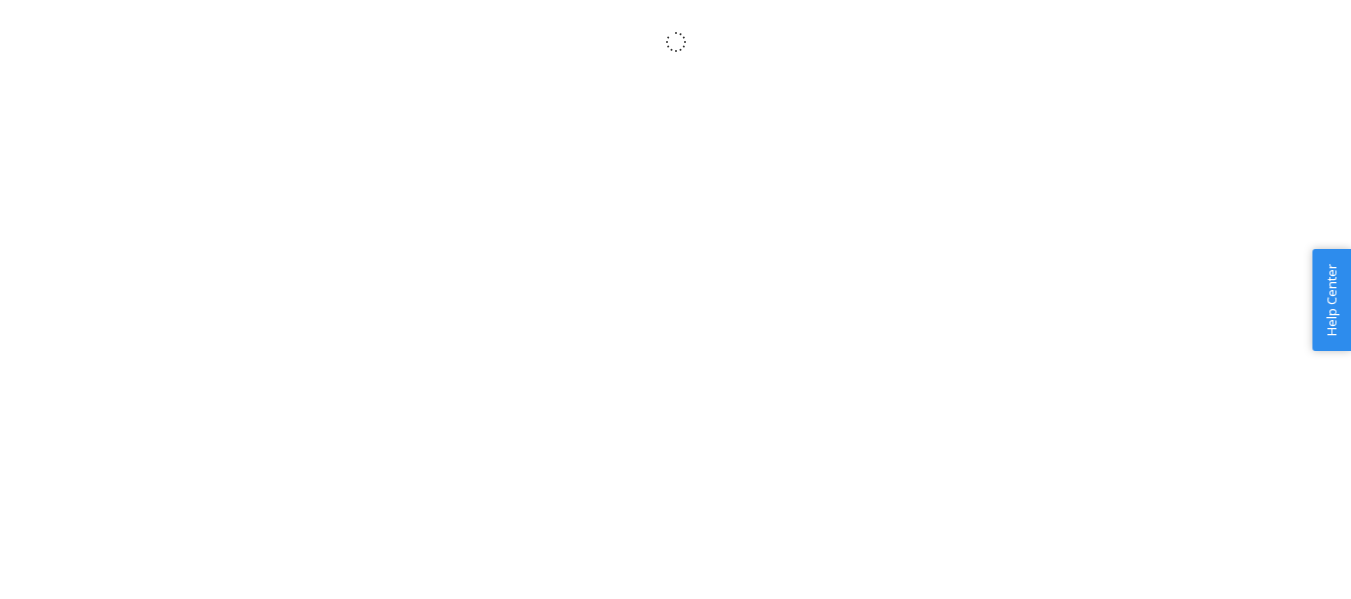 scroll, scrollTop: 0, scrollLeft: 0, axis: both 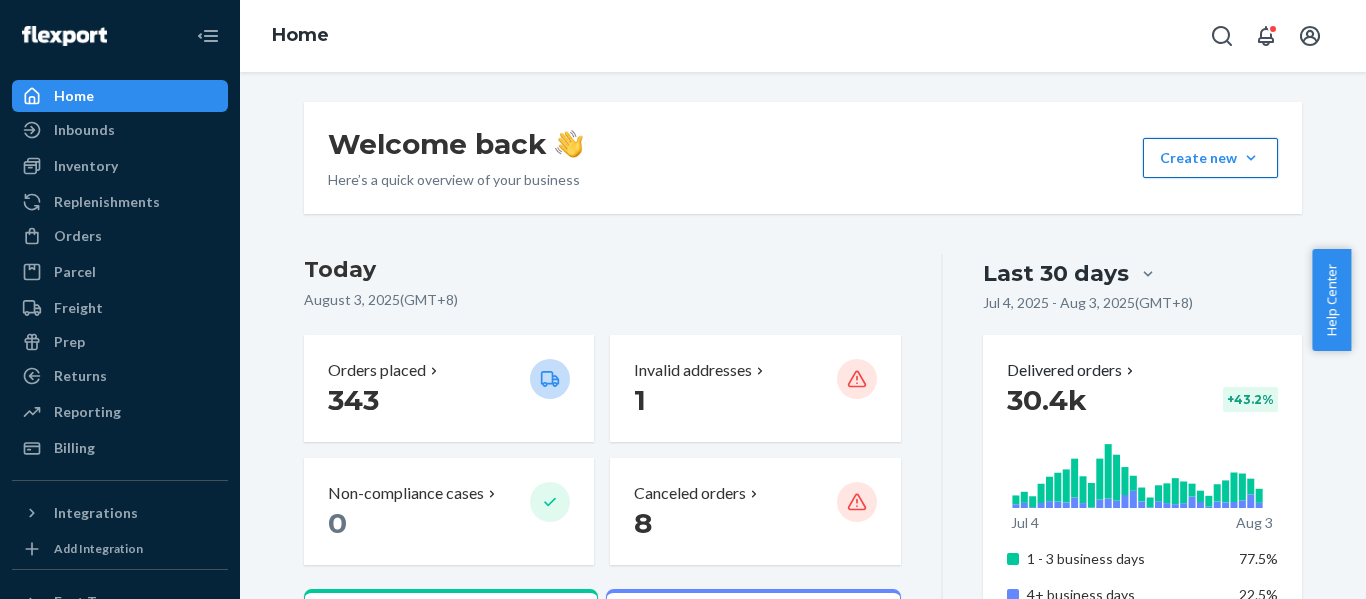 click on "Create new Create new inbound Create new order Create new product" at bounding box center [1210, 158] 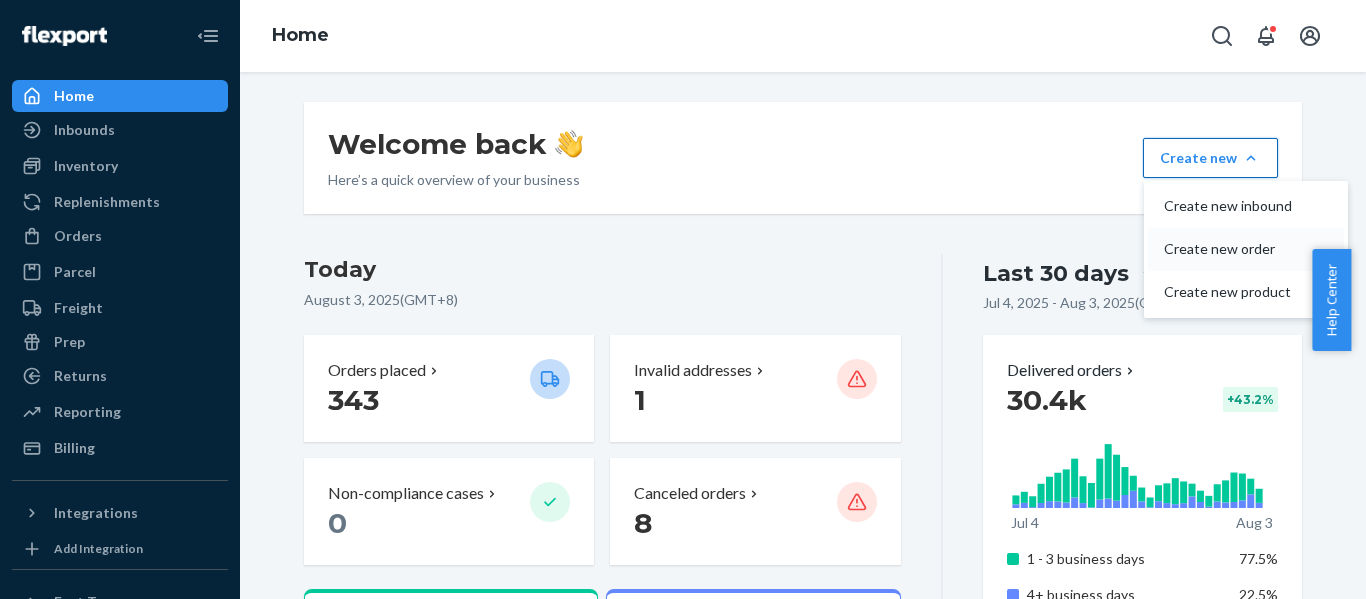 click on "Create new order" at bounding box center [1228, 249] 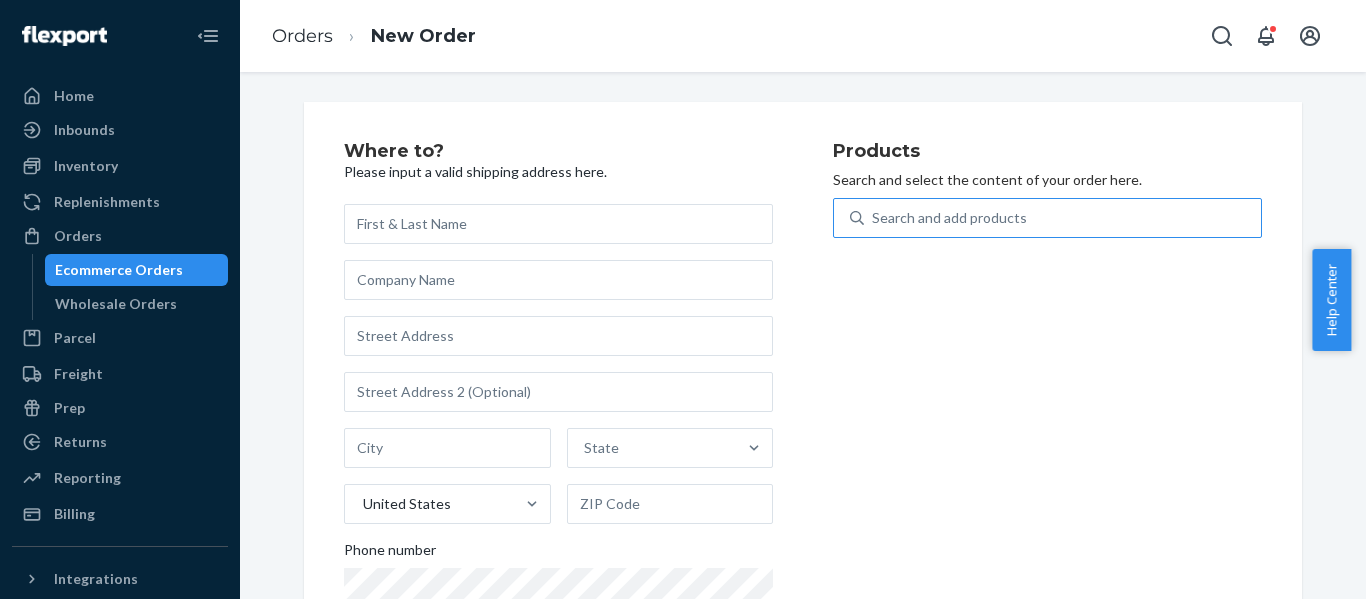 click on "Search and add products" at bounding box center (949, 218) 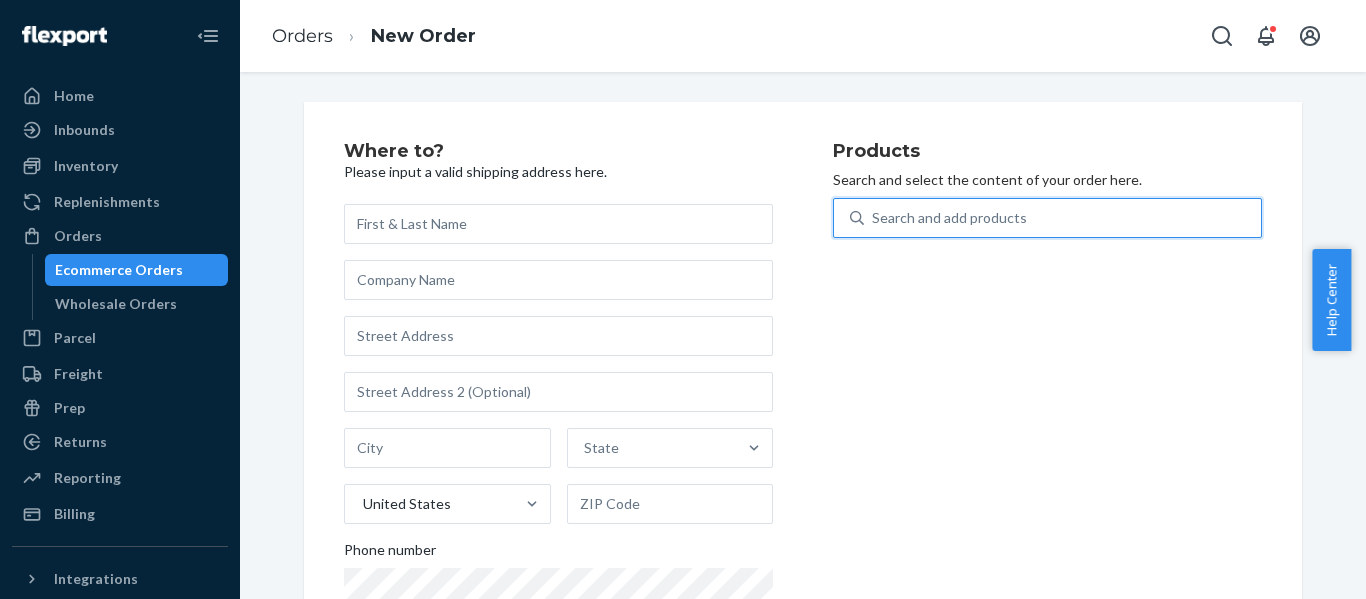 paste on "REST-IPC02CKSKK" 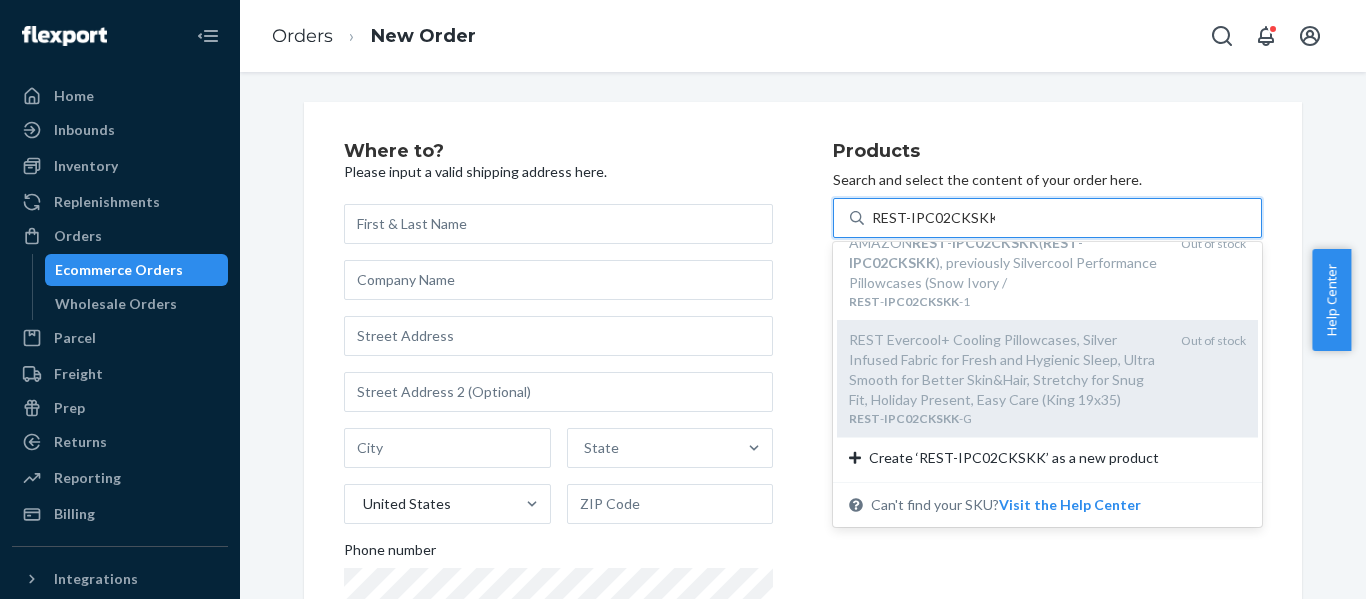 scroll, scrollTop: 0, scrollLeft: 0, axis: both 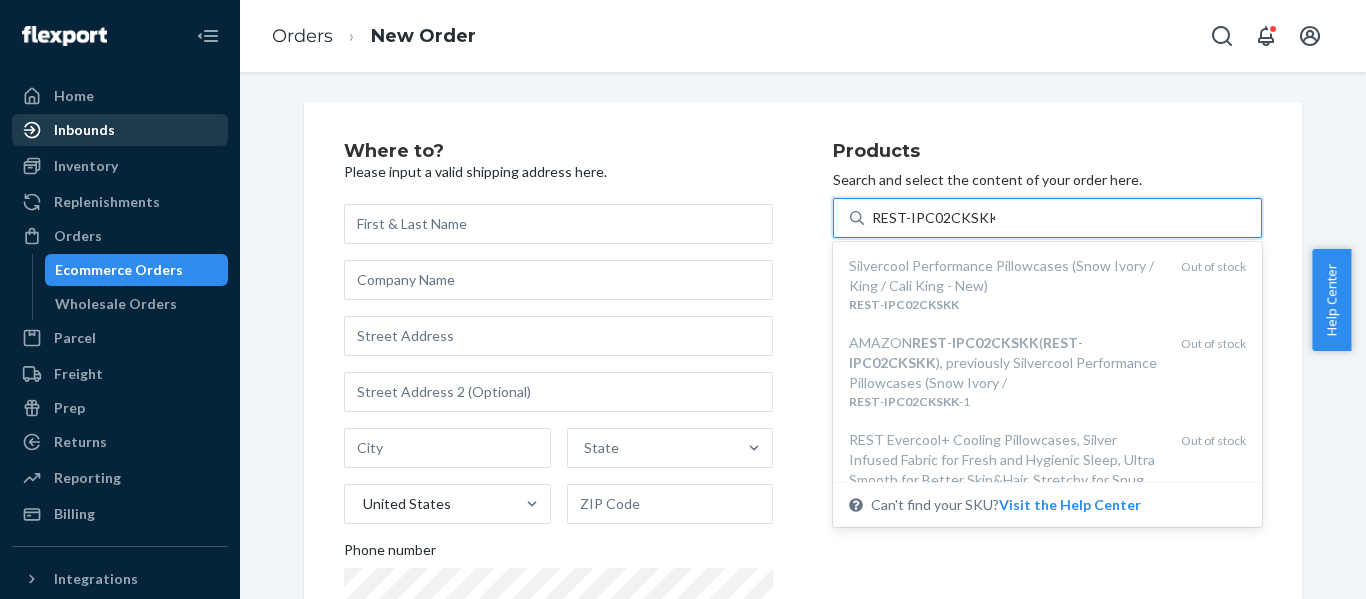 type on "REST-IPC02CKSKK" 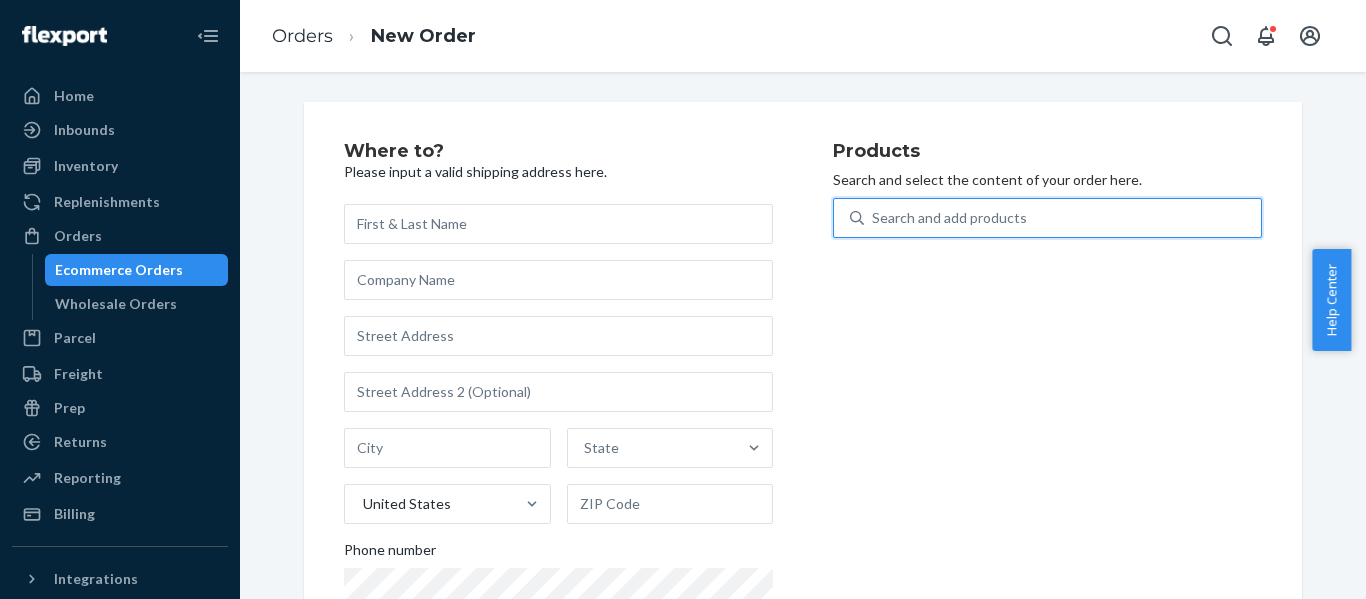 paste on "REST-IPC02CKSKK" 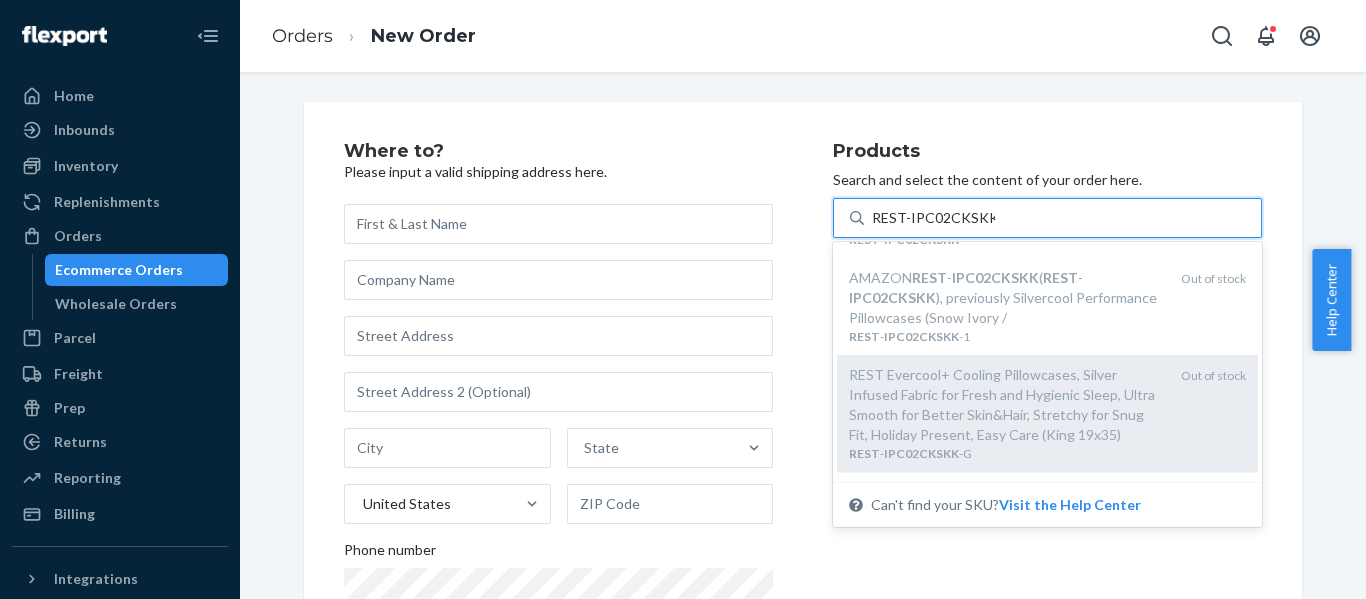 scroll, scrollTop: 100, scrollLeft: 0, axis: vertical 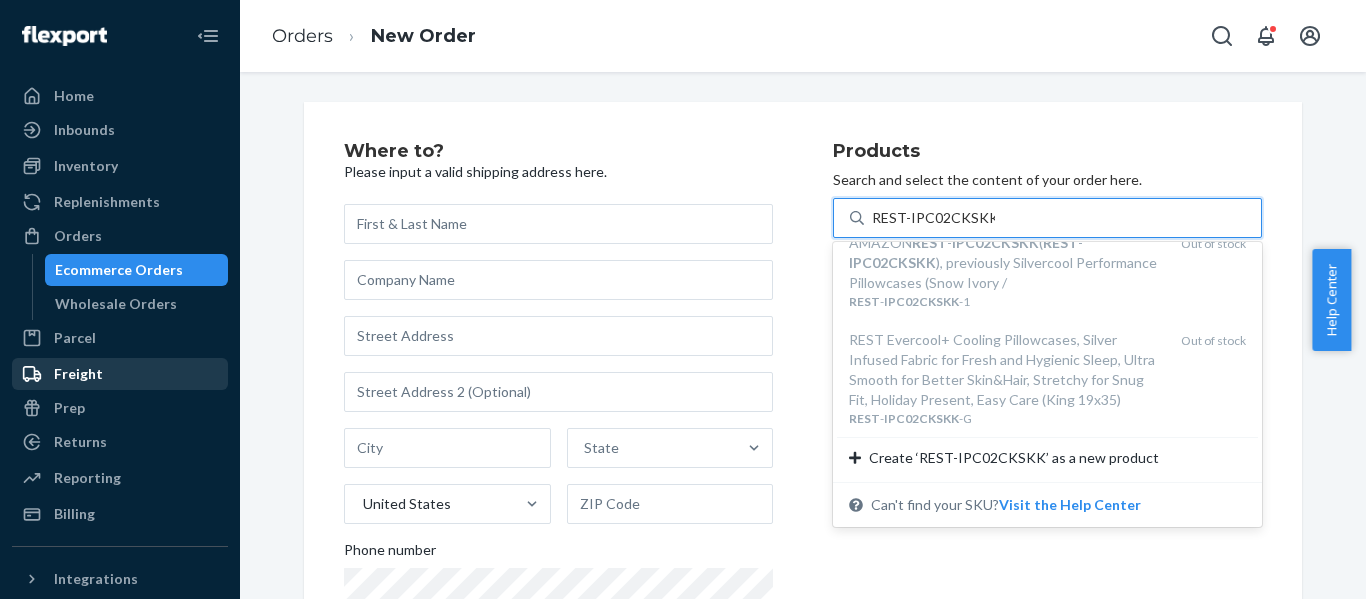 type on "REST-IPC02CKSKK" 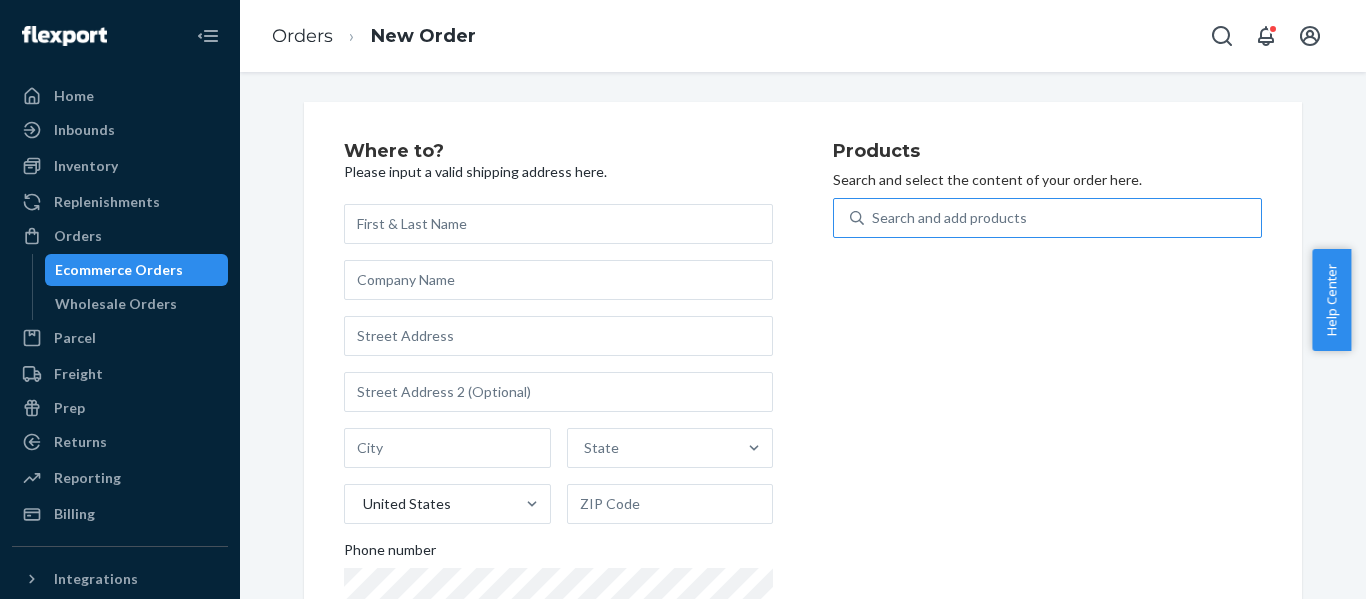 click on "Search and add products" at bounding box center [949, 218] 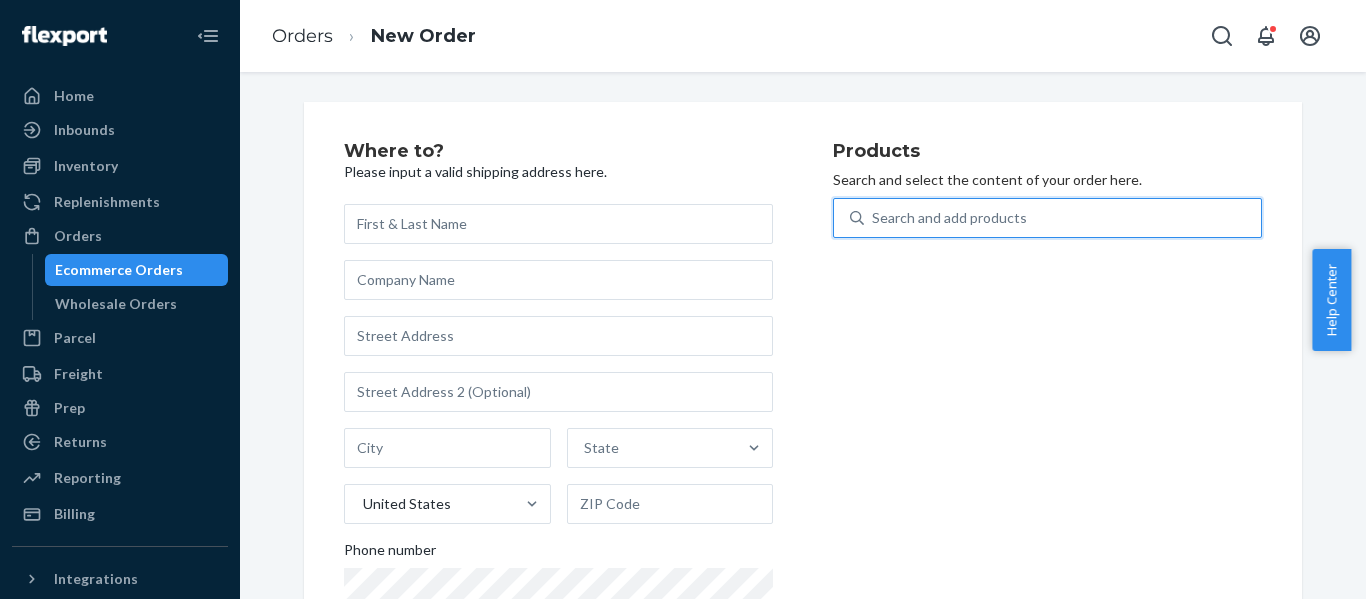 paste on "REST-ITS01FQD" 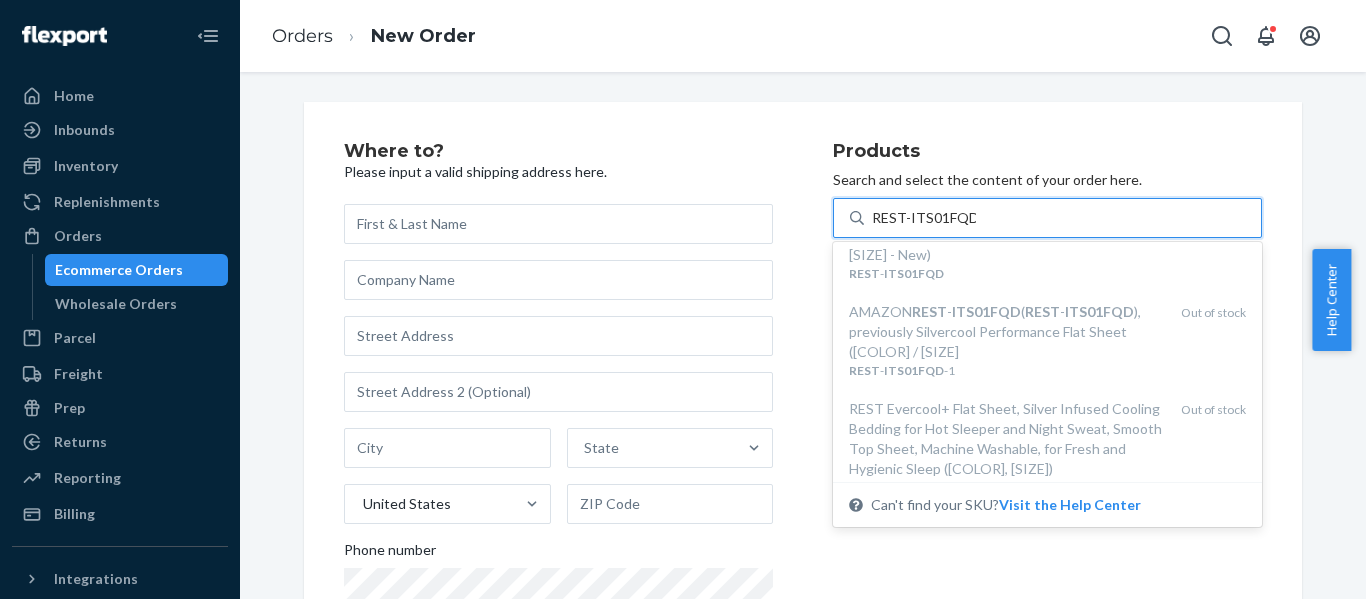 scroll, scrollTop: 0, scrollLeft: 0, axis: both 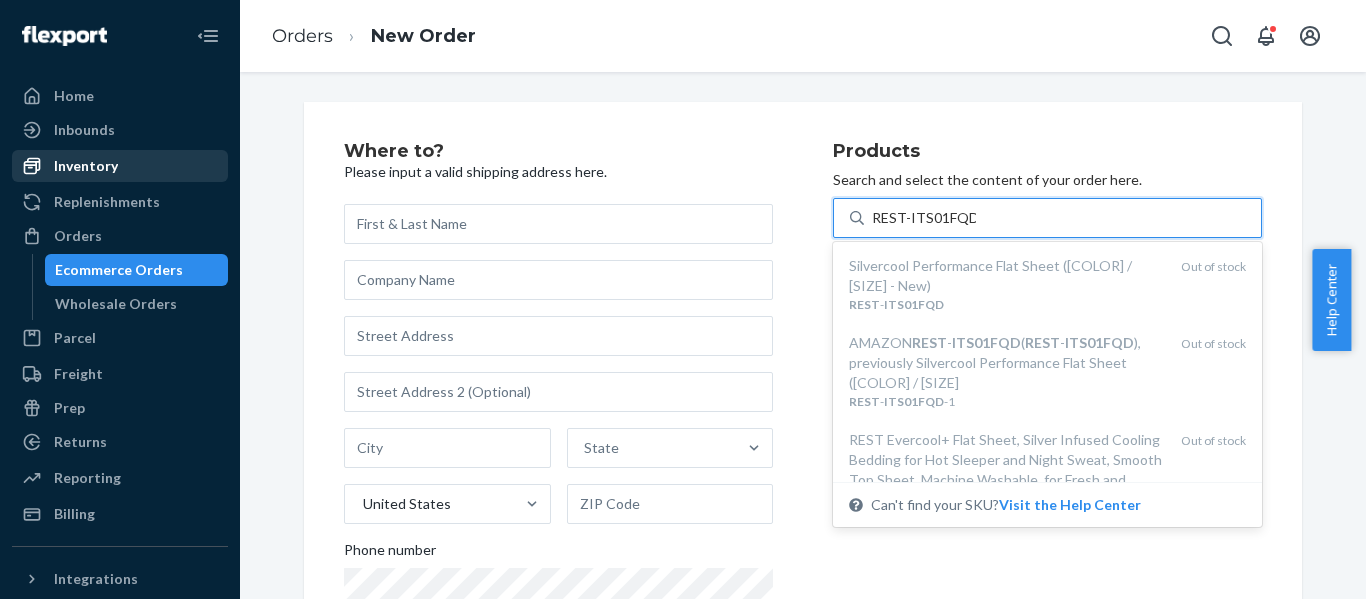 type on "REST-ITS01FQD" 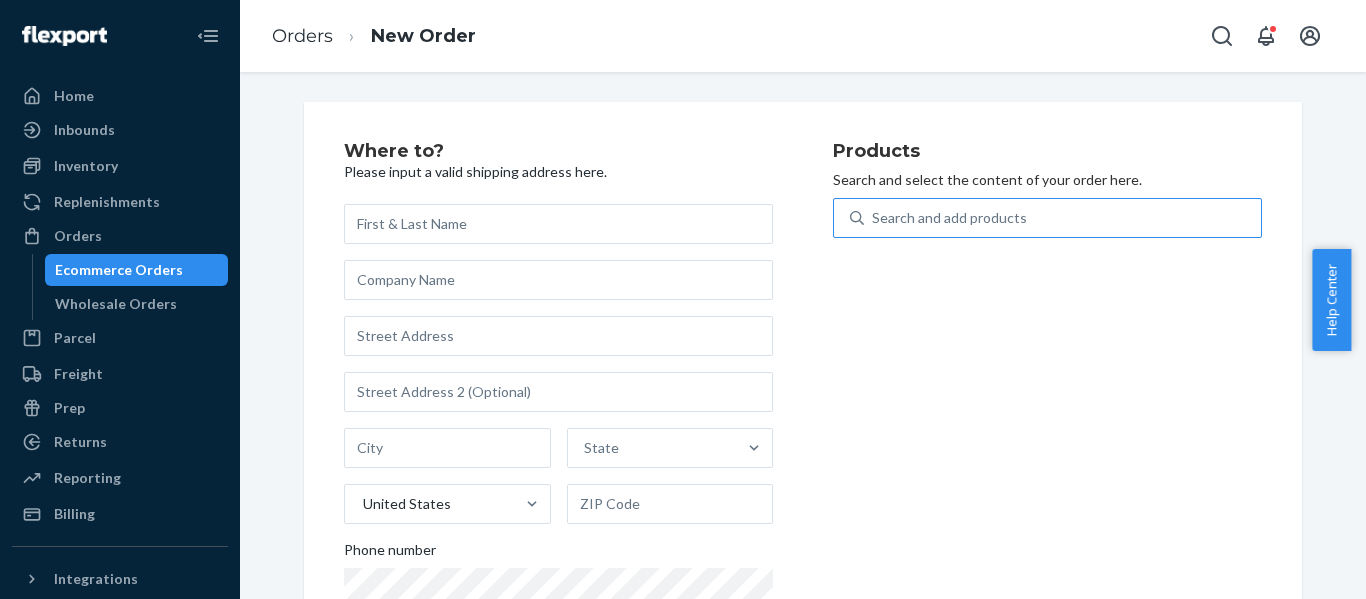 click on "Search and add products" at bounding box center [1062, 218] 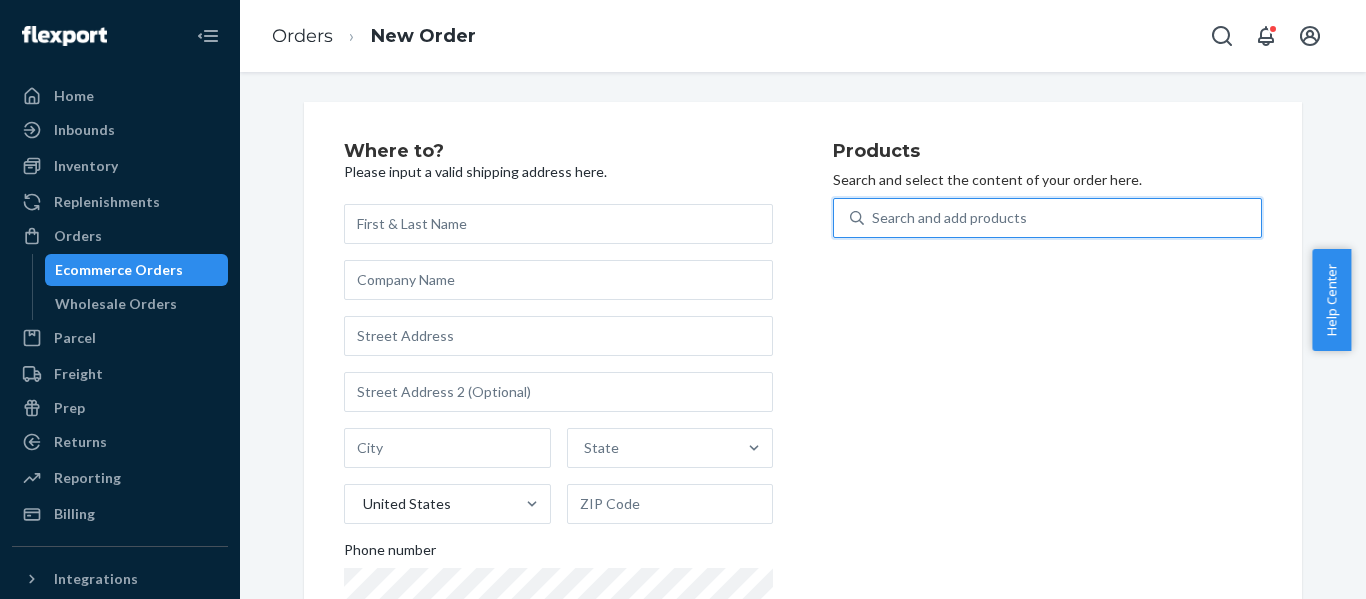 paste on "SKU REST-IPC08S" 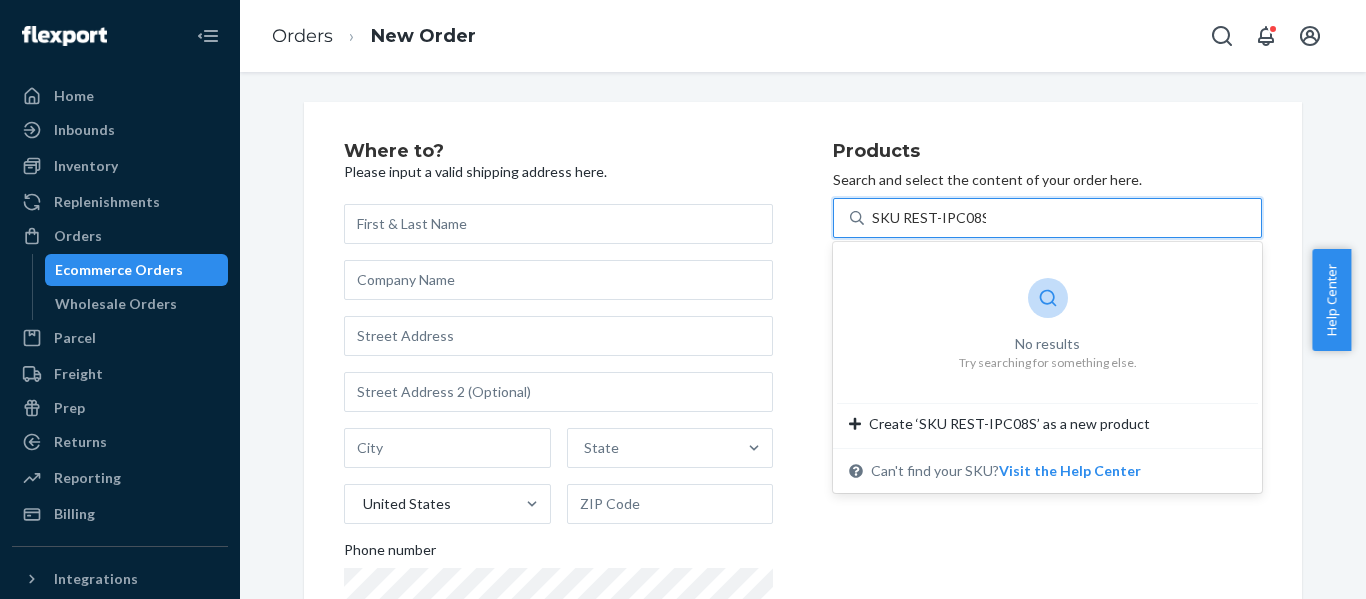 click on "SKU REST-IPC08S" at bounding box center [929, 218] 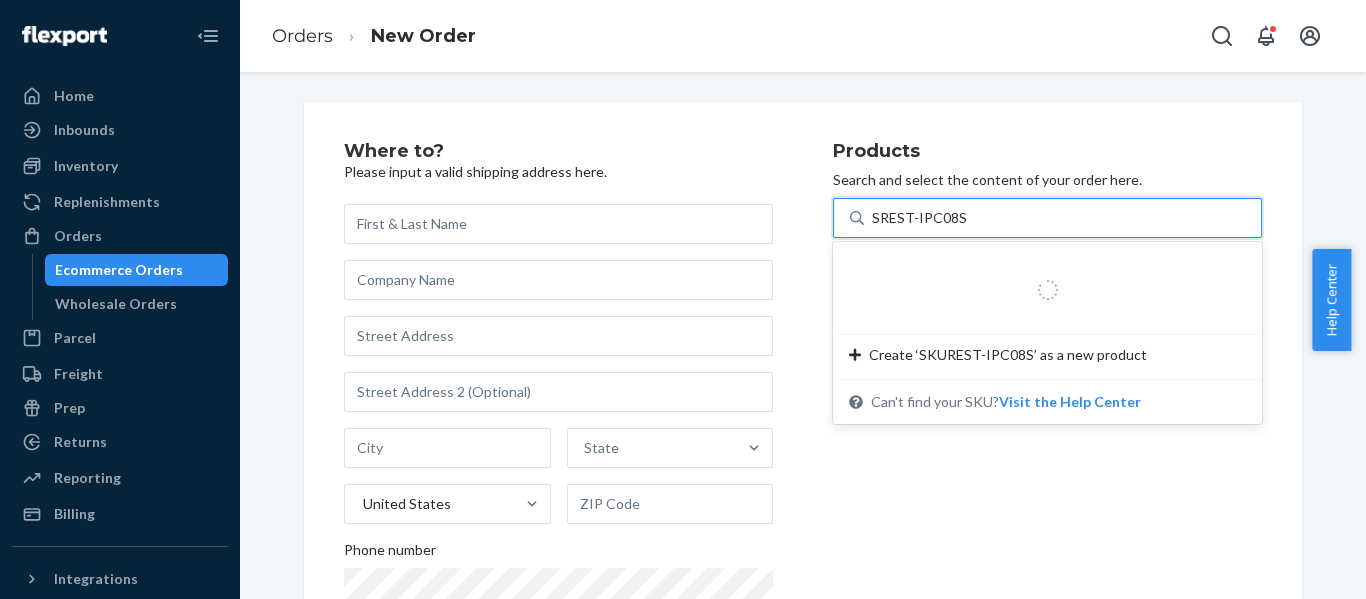 type on "REST-IPC08S" 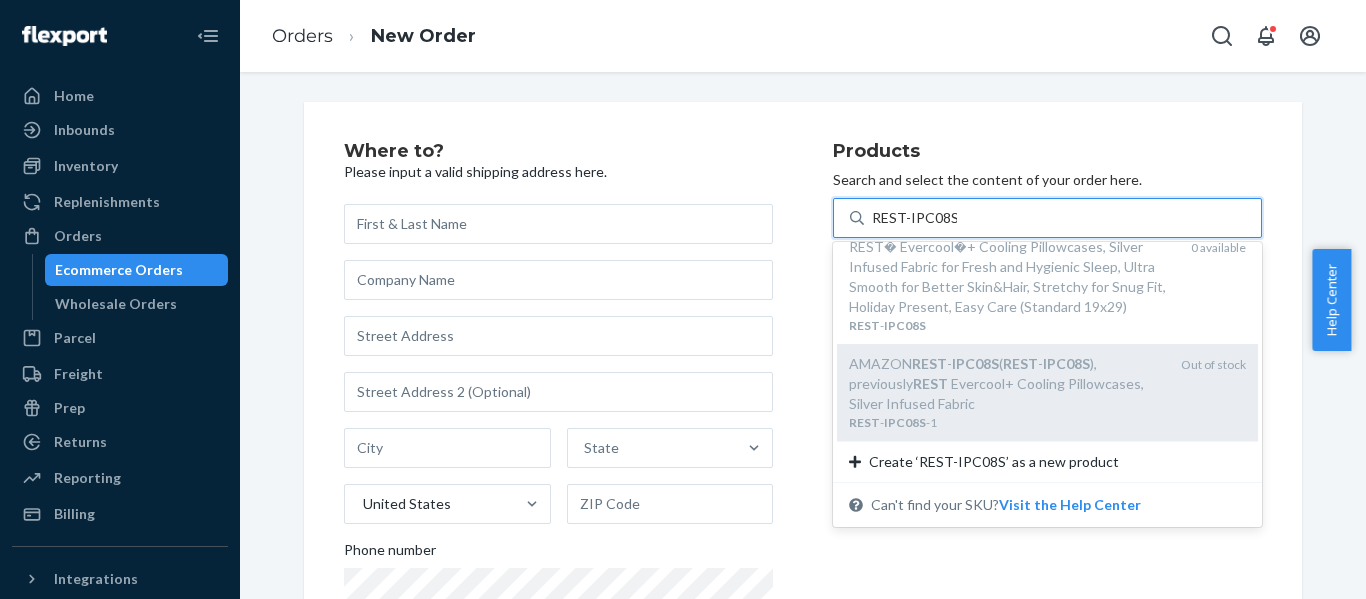 scroll, scrollTop: 23, scrollLeft: 0, axis: vertical 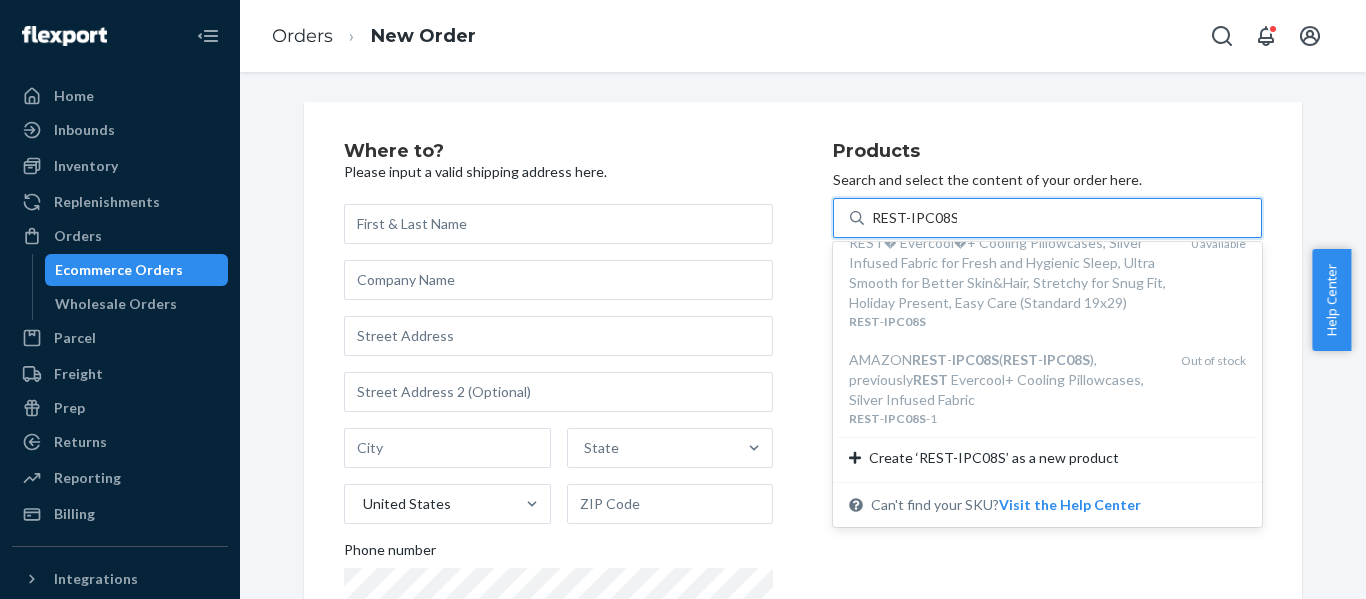 type 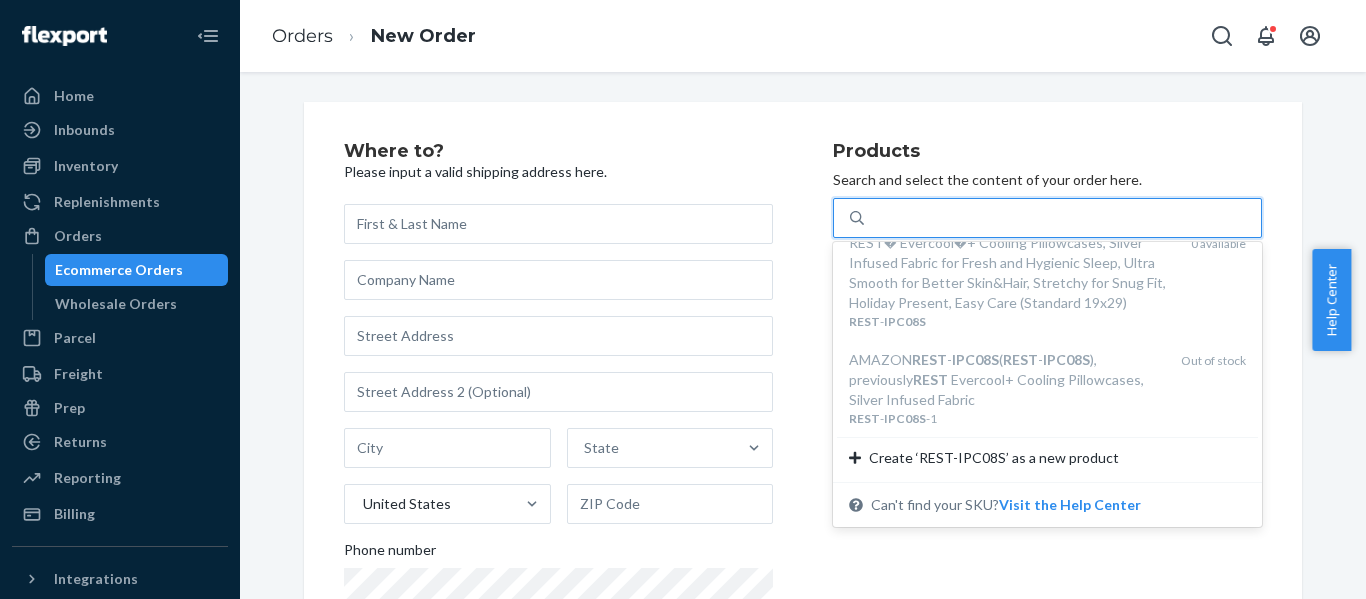 click on "REST-IPC08S" at bounding box center [1062, 218] 